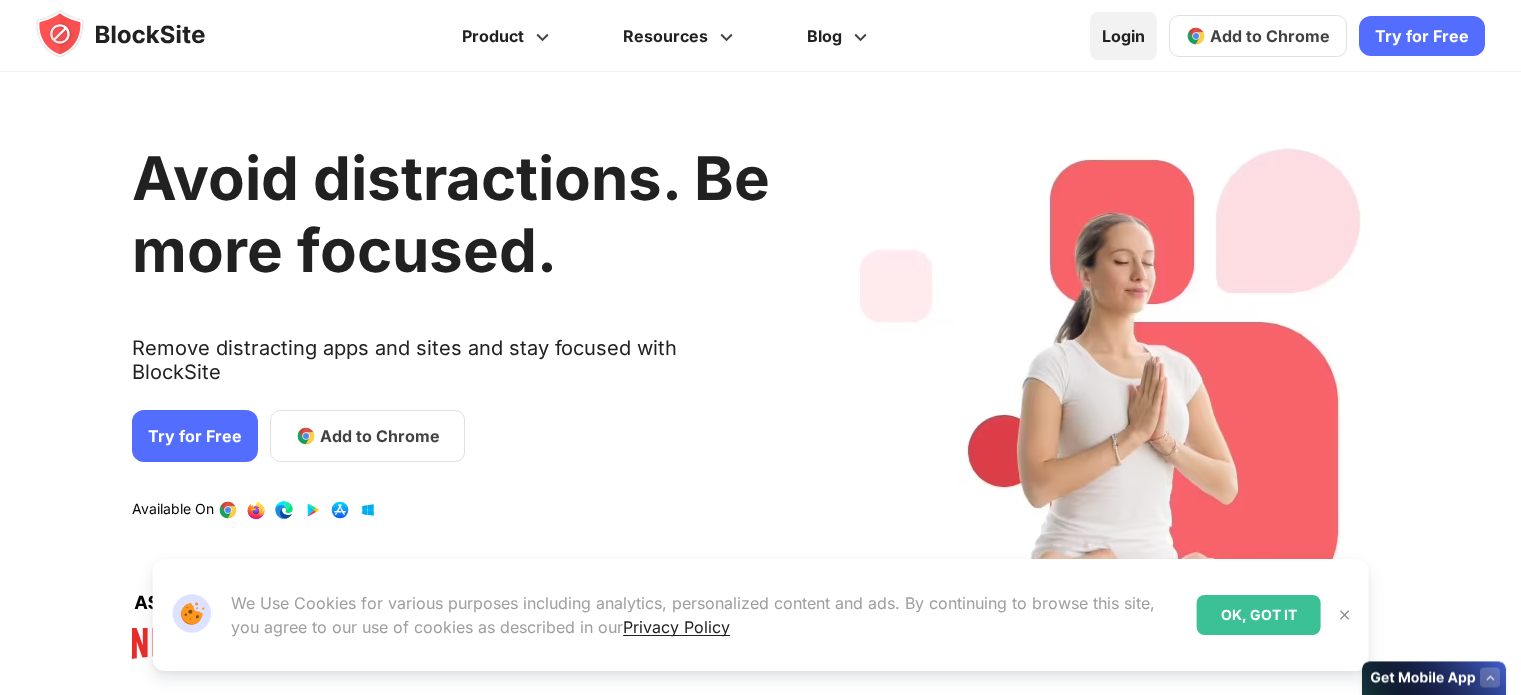 scroll, scrollTop: 0, scrollLeft: 0, axis: both 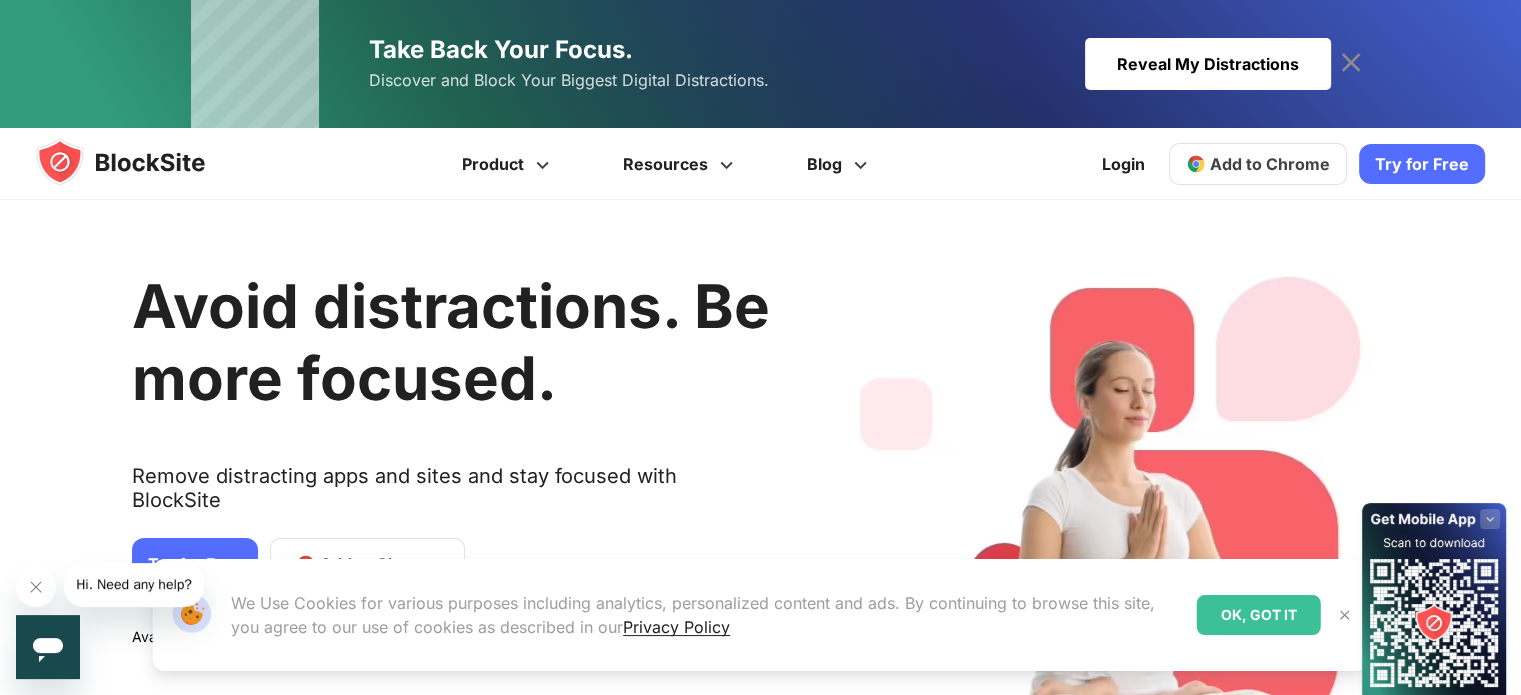 click on "Our Website uses cookies
We Use Cookies for various purposes including analytics, personalized content and ads. By continuing to browse this site, you agree to our use of cookies as described in our  Privacy Policy
OK, GOT IT" at bounding box center [760, 615] 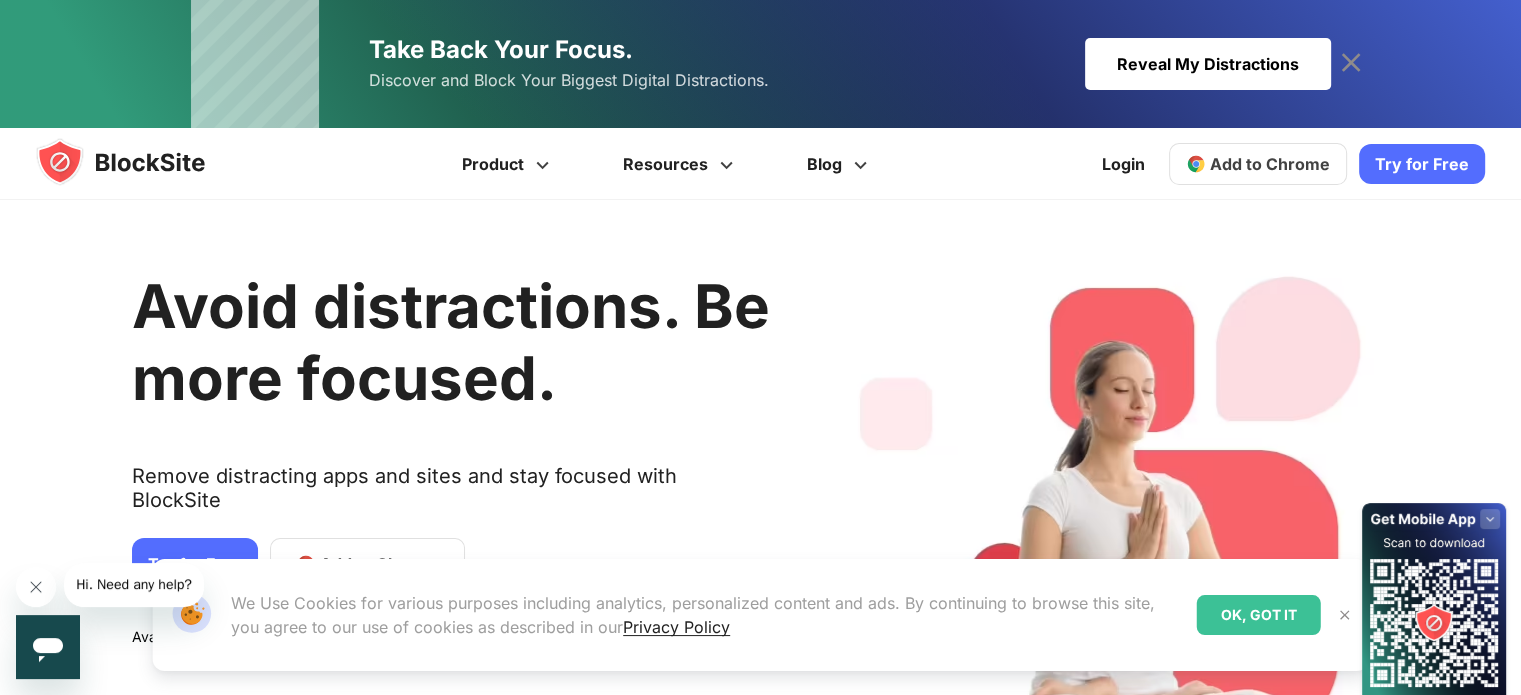 click 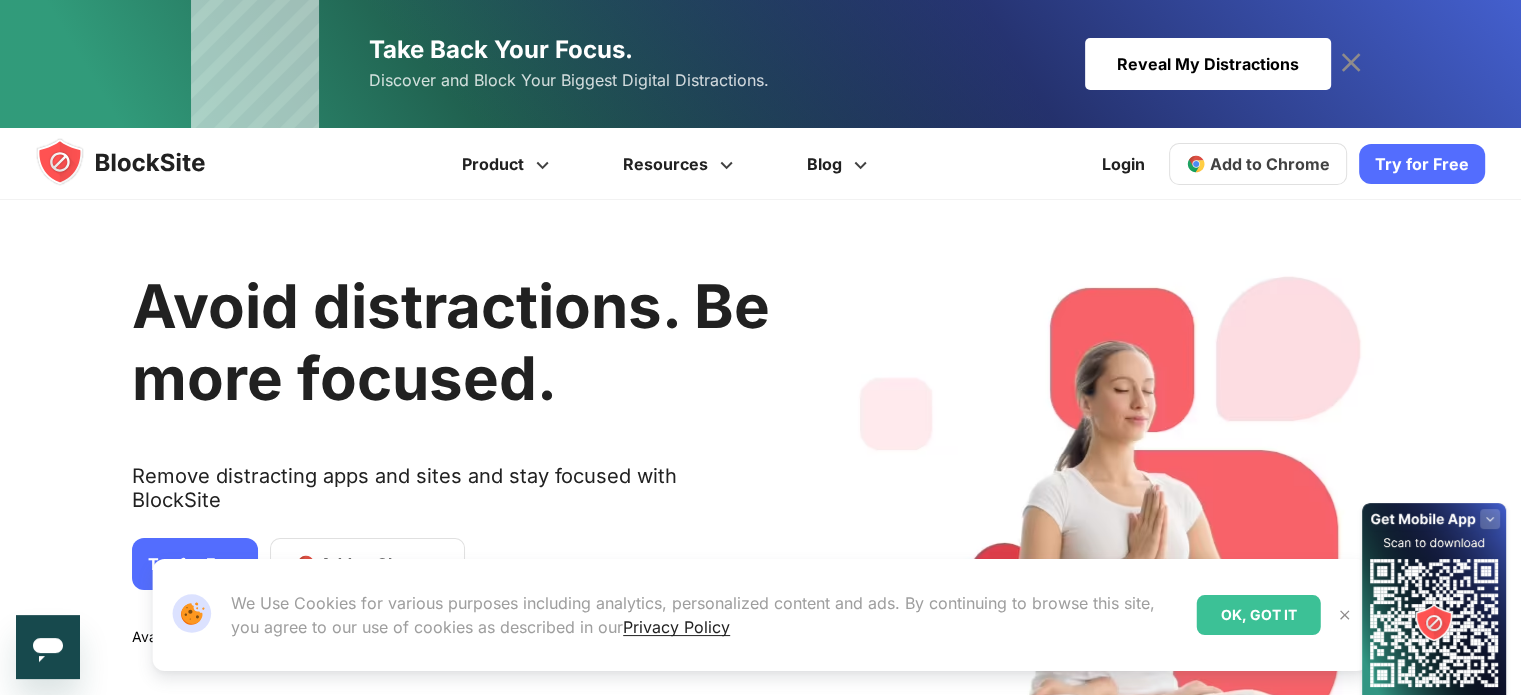 click on "Our Website uses cookies
We Use Cookies for various purposes including analytics, personalized content and ads. By continuing to browse this site, you agree to our use of cookies as described in our  Privacy Policy
OK, GOT IT" at bounding box center (760, 615) 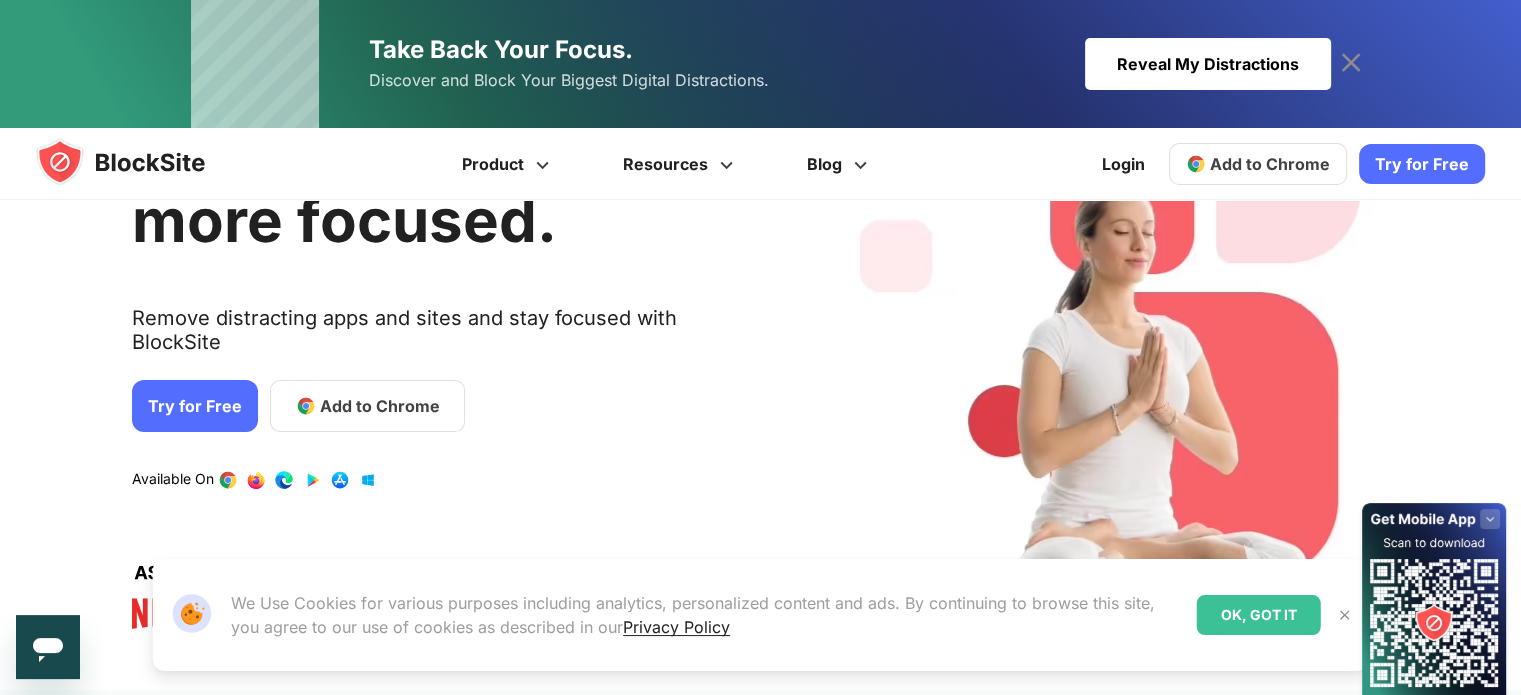 scroll, scrollTop: 164, scrollLeft: 0, axis: vertical 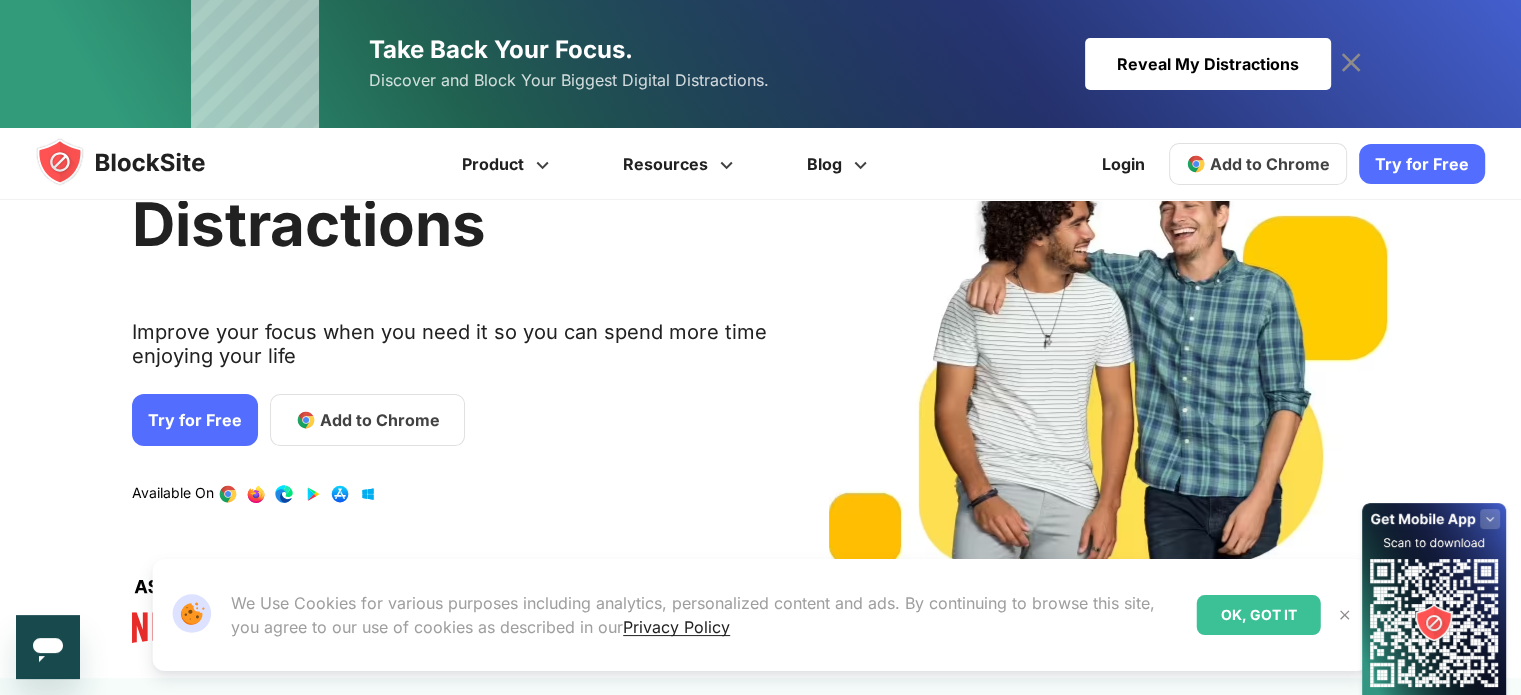 click on "OK, GOT IT" at bounding box center (1259, 615) 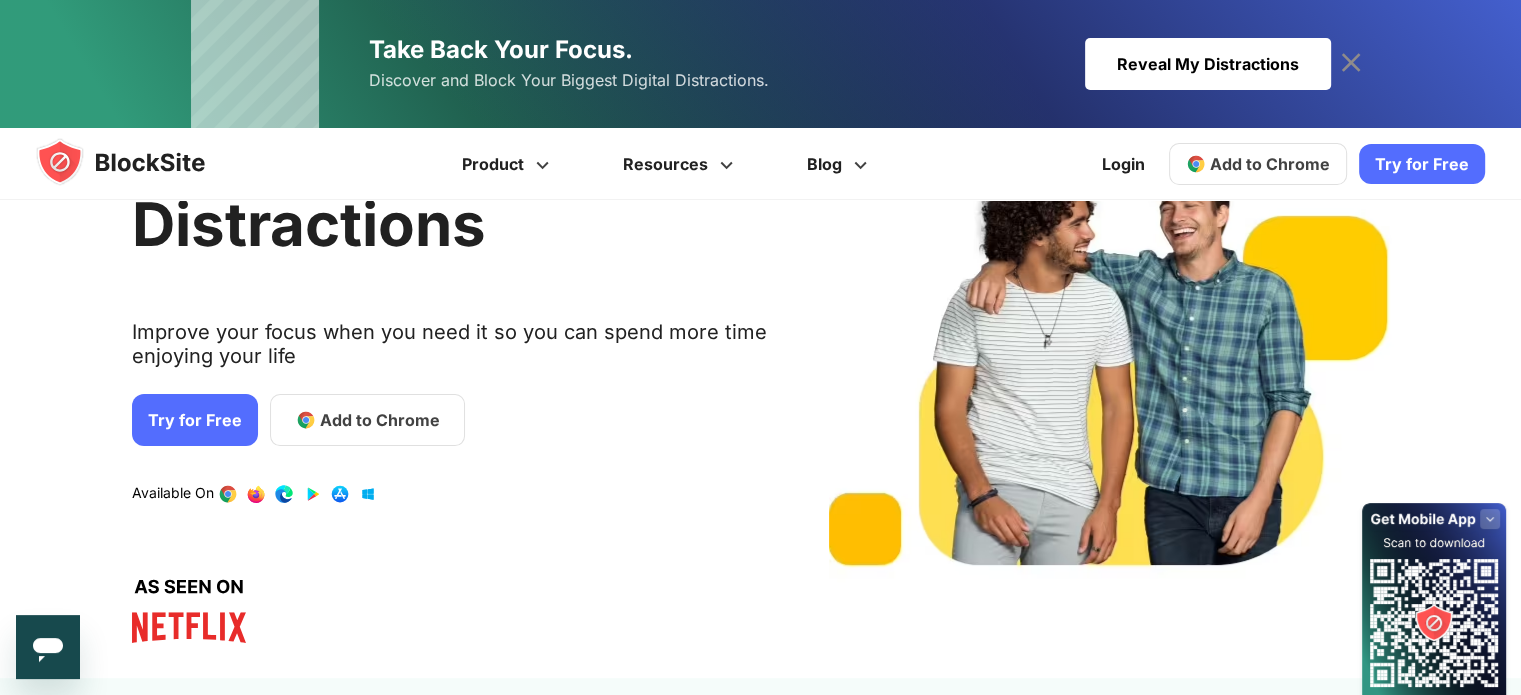 click on "Add to Chrome" at bounding box center [367, 420] 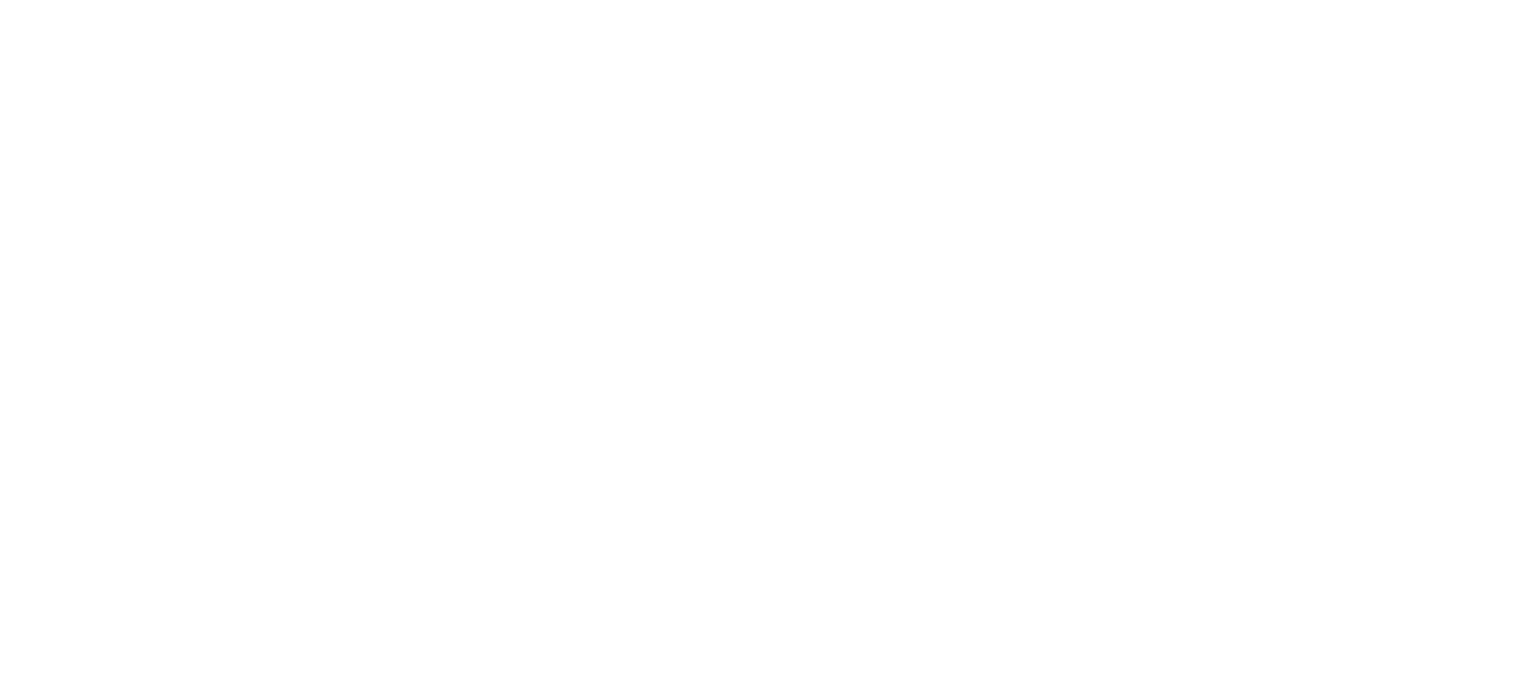 scroll, scrollTop: 0, scrollLeft: 0, axis: both 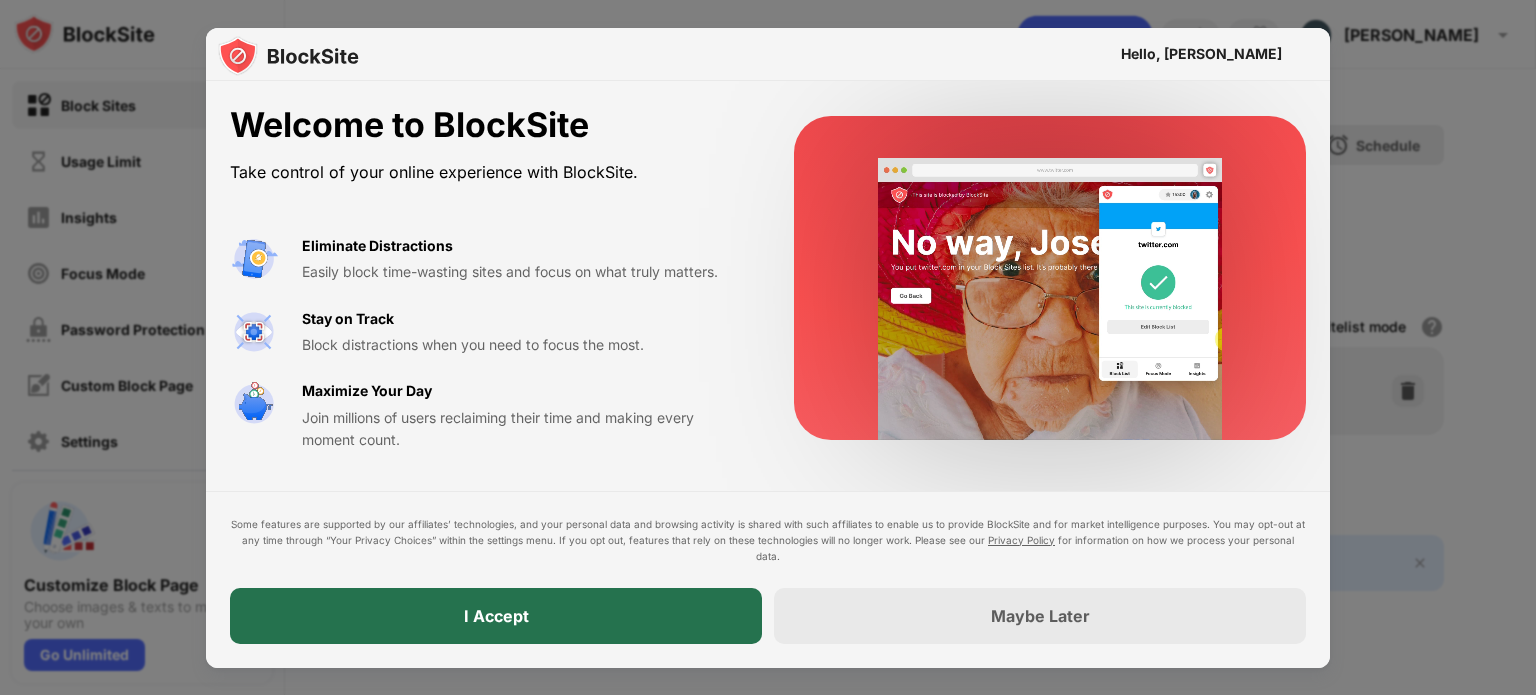 click on "I Accept" at bounding box center [496, 616] 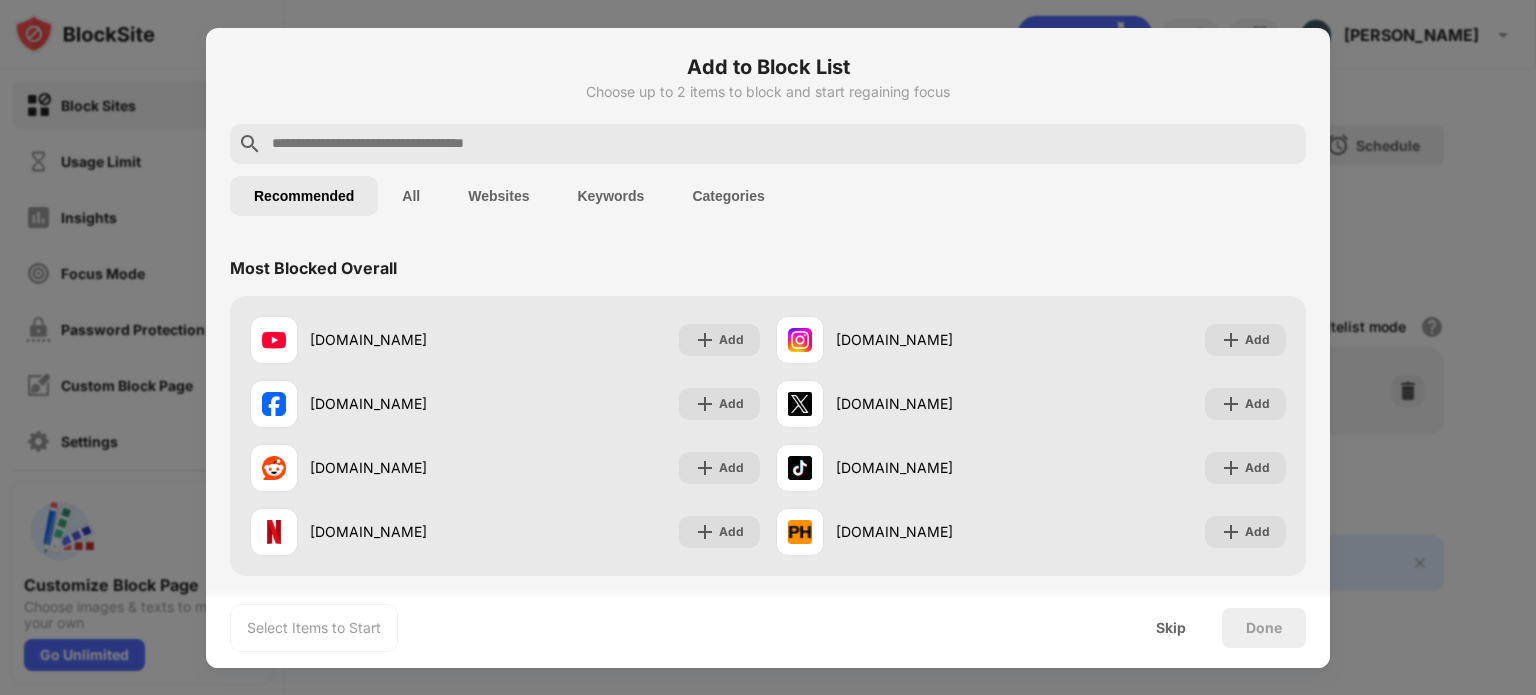 click at bounding box center (784, 144) 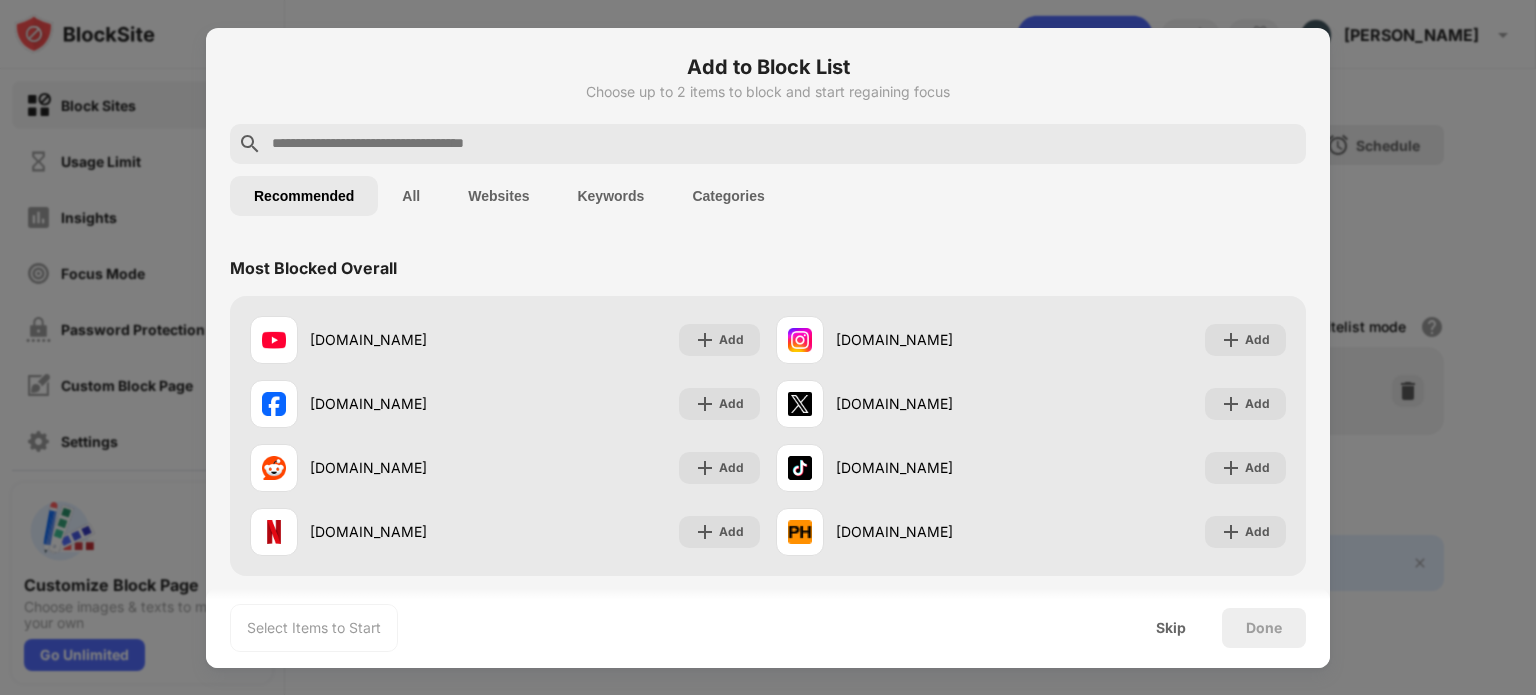 click at bounding box center (784, 144) 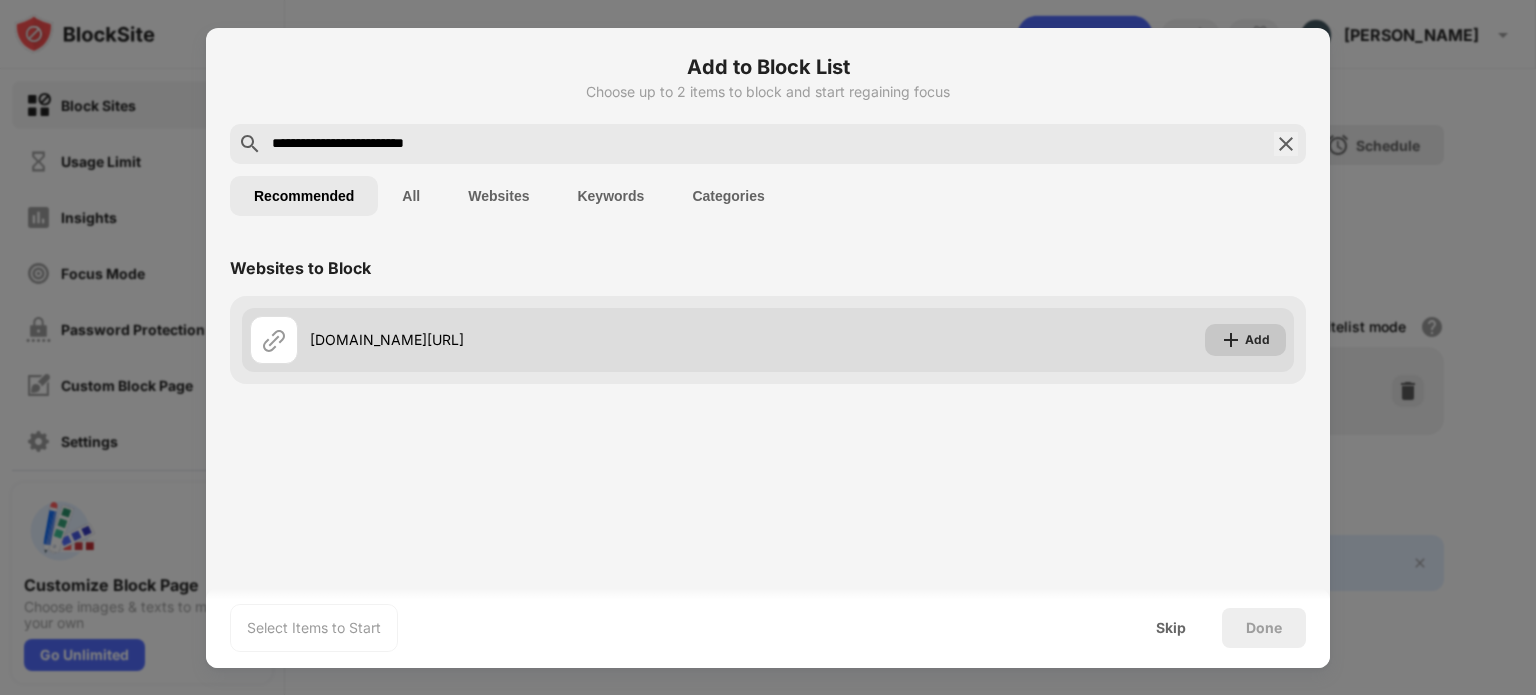 type on "**********" 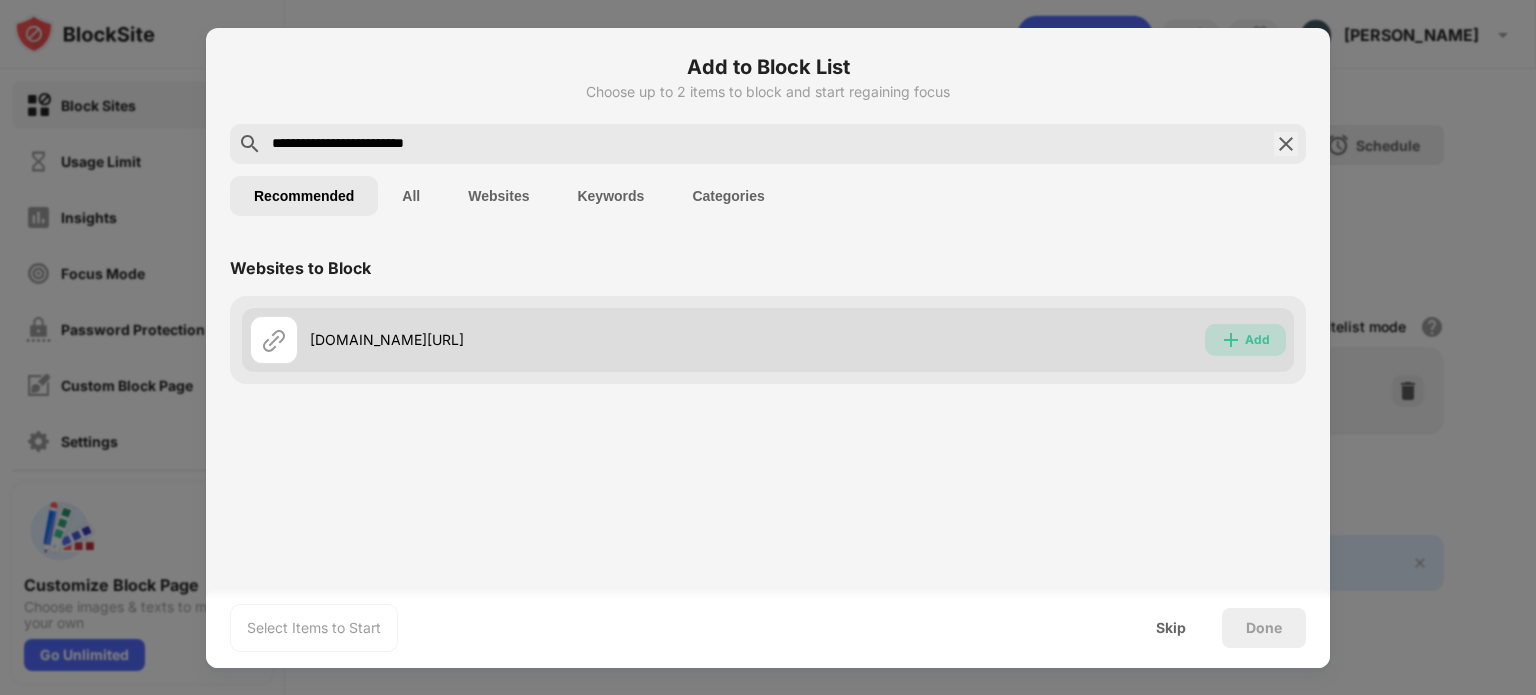 click on "Add" at bounding box center [1257, 340] 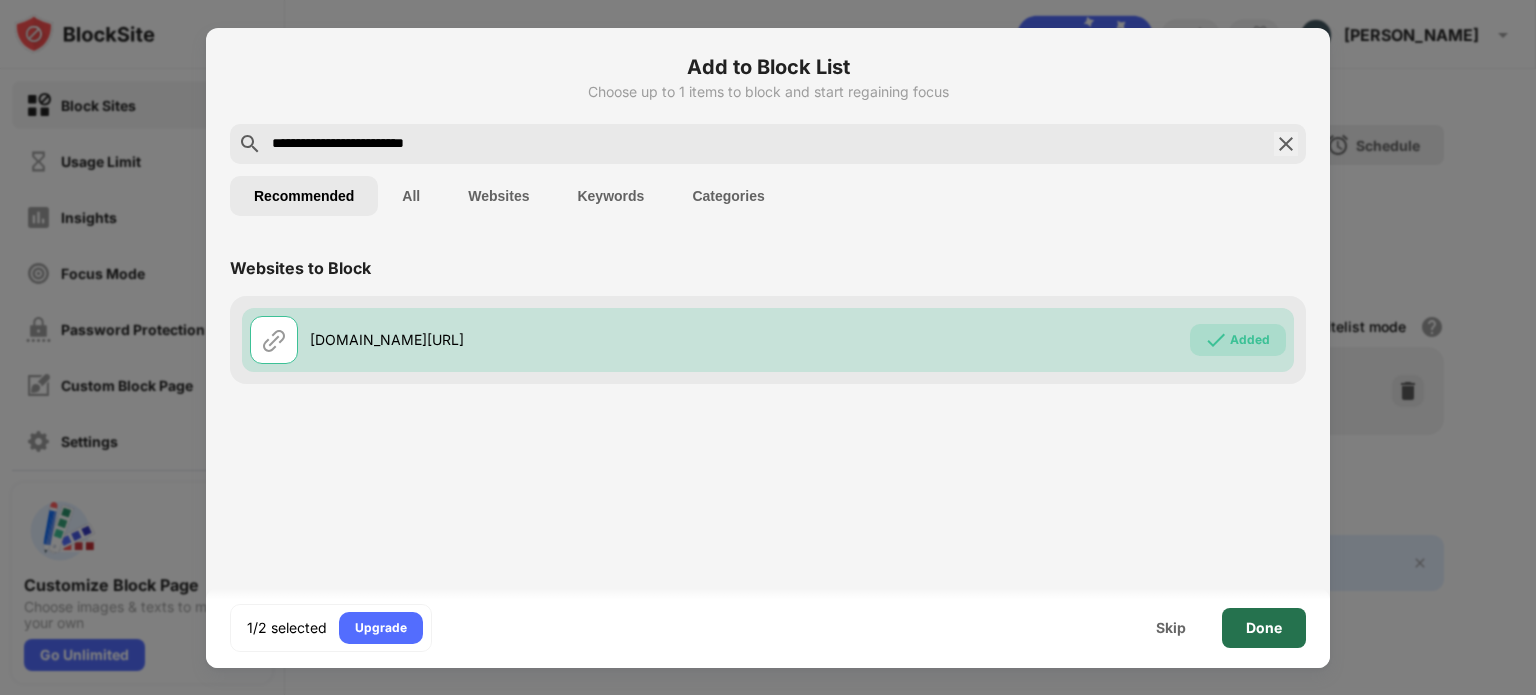 click on "Done" at bounding box center [1264, 628] 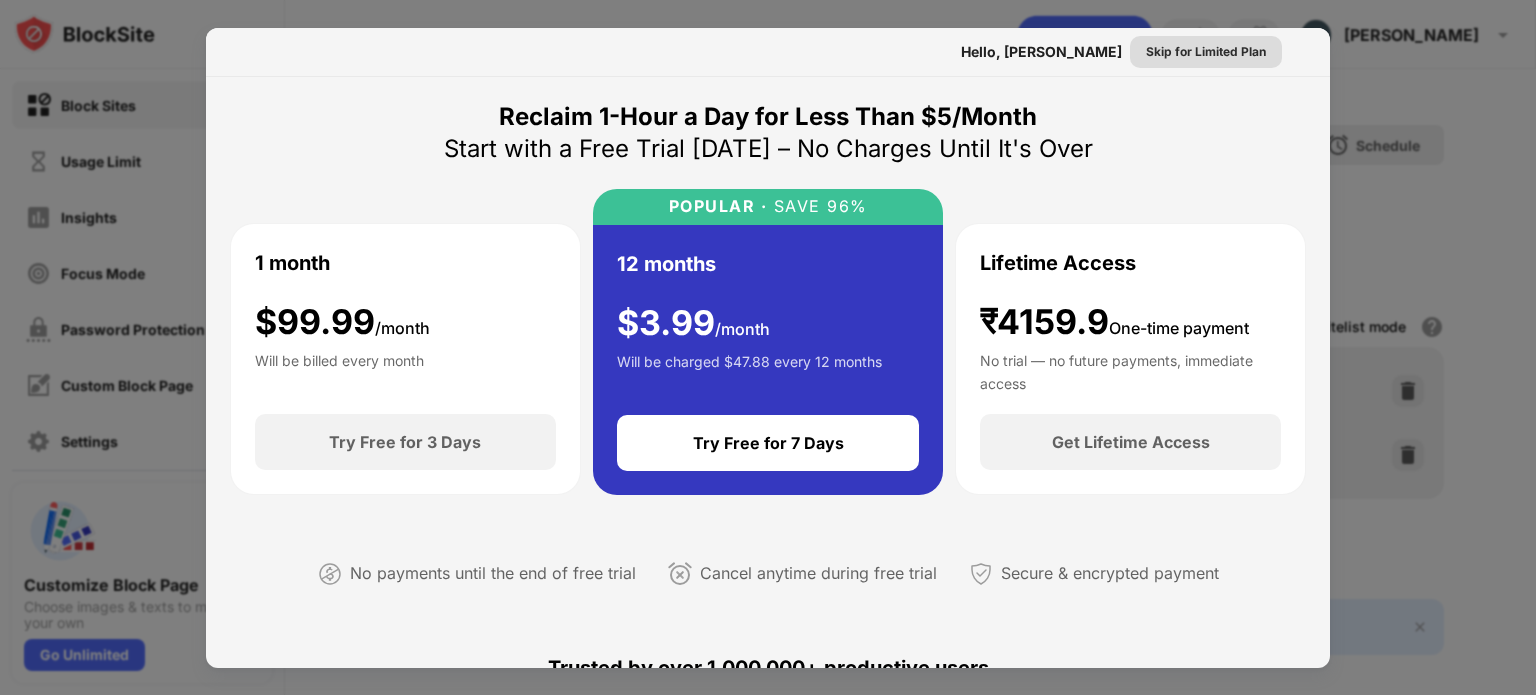click on "Skip for Limited Plan" at bounding box center [1206, 52] 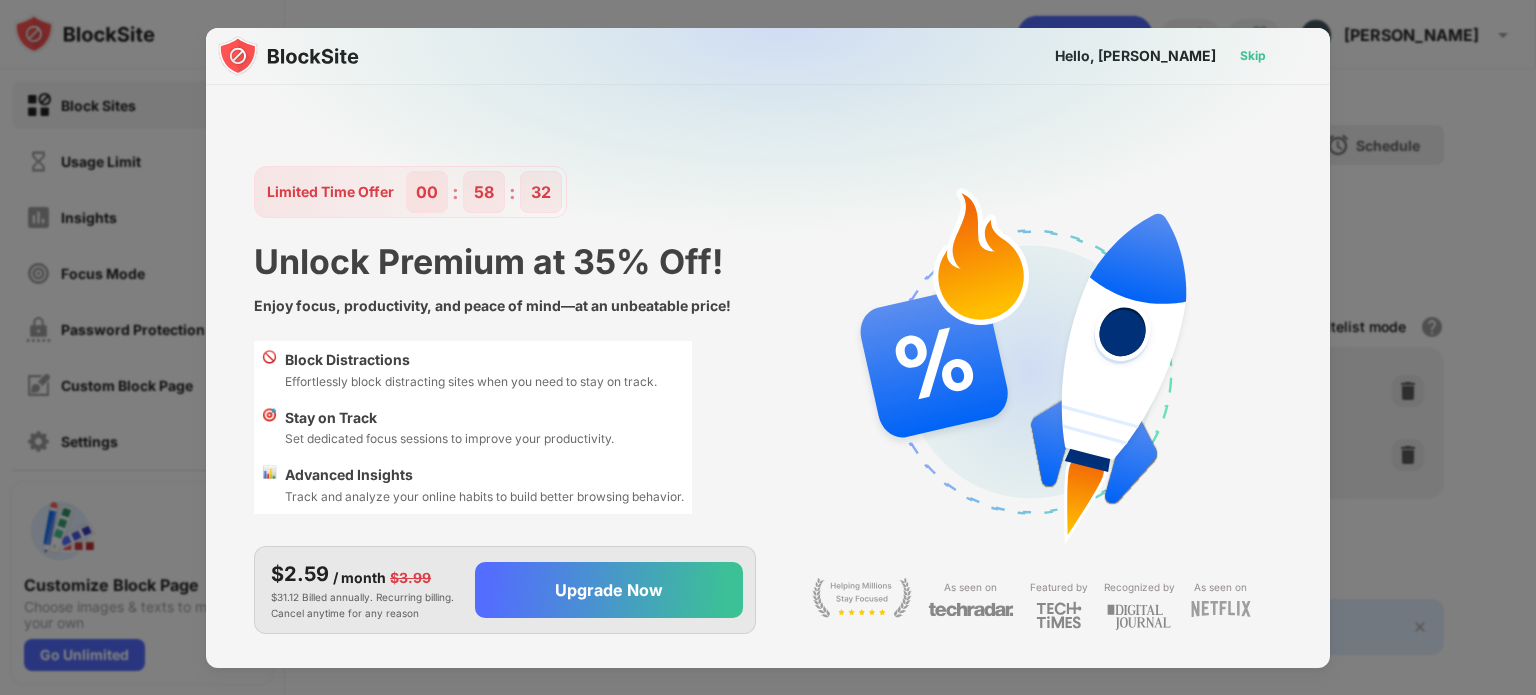 click on "Skip" at bounding box center (1253, 56) 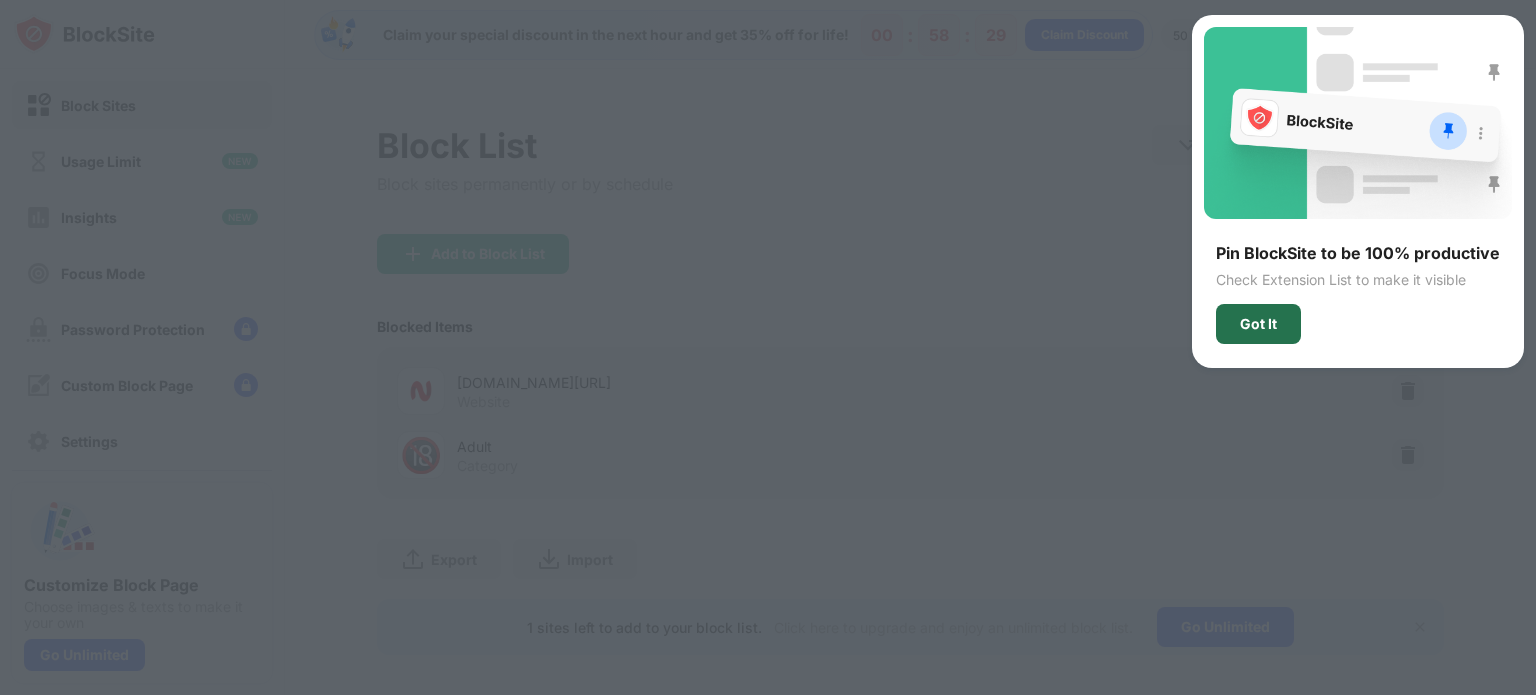 click on "Got It" at bounding box center (1258, 324) 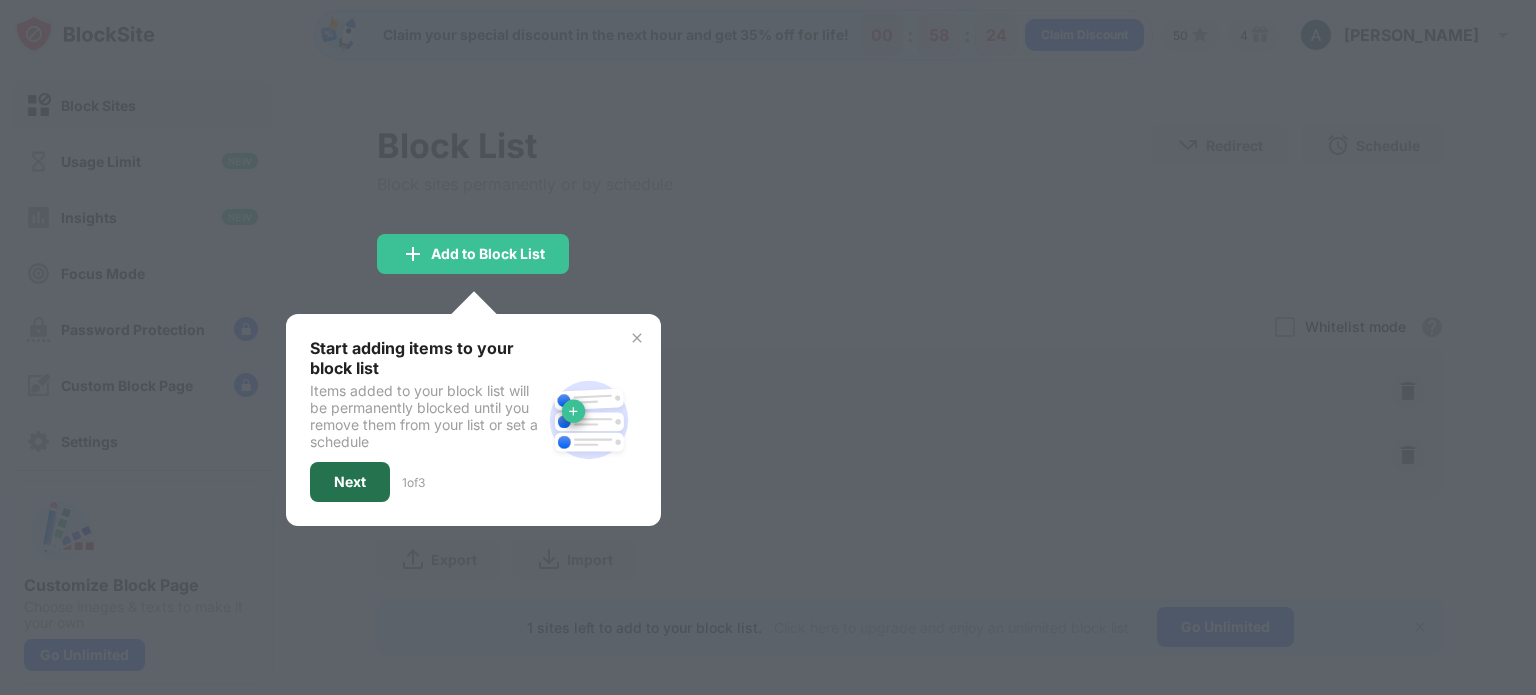 click on "Next" at bounding box center (350, 482) 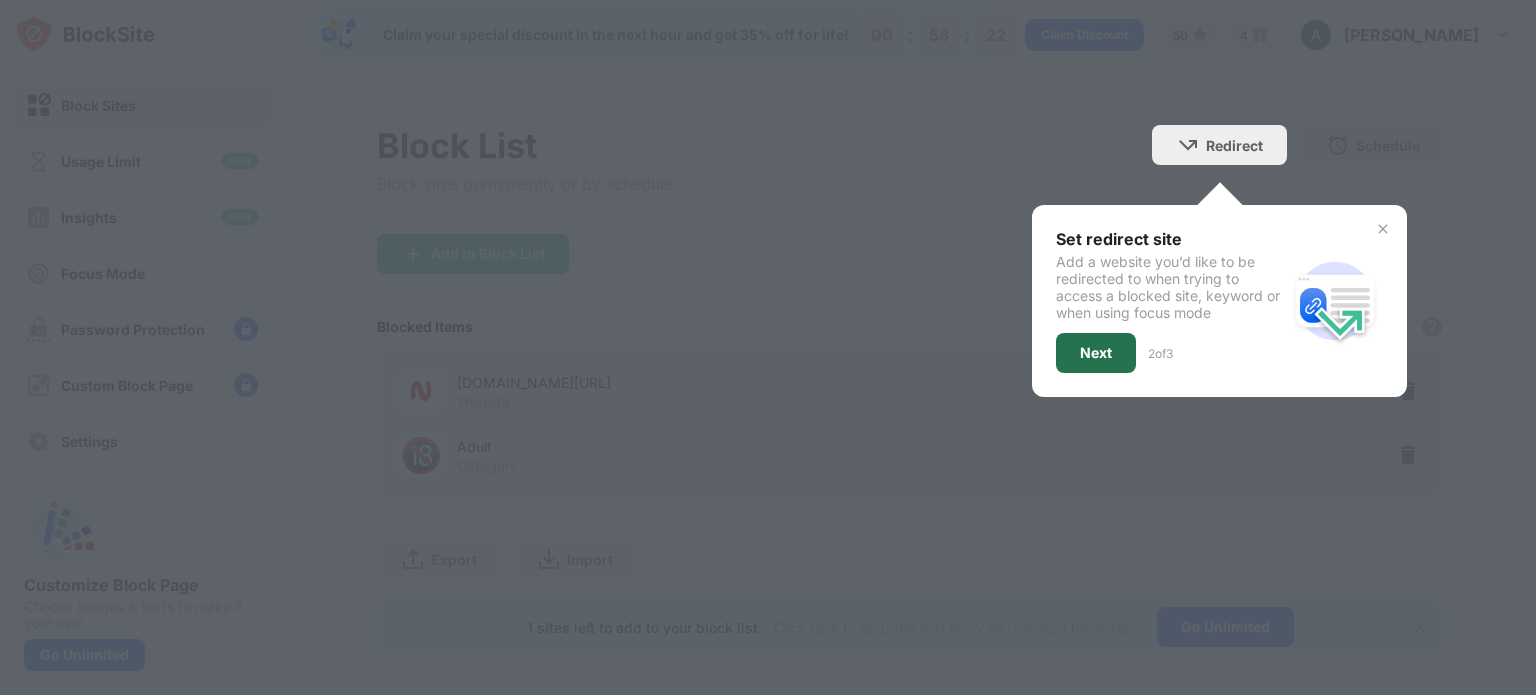 click on "Next" at bounding box center (1096, 353) 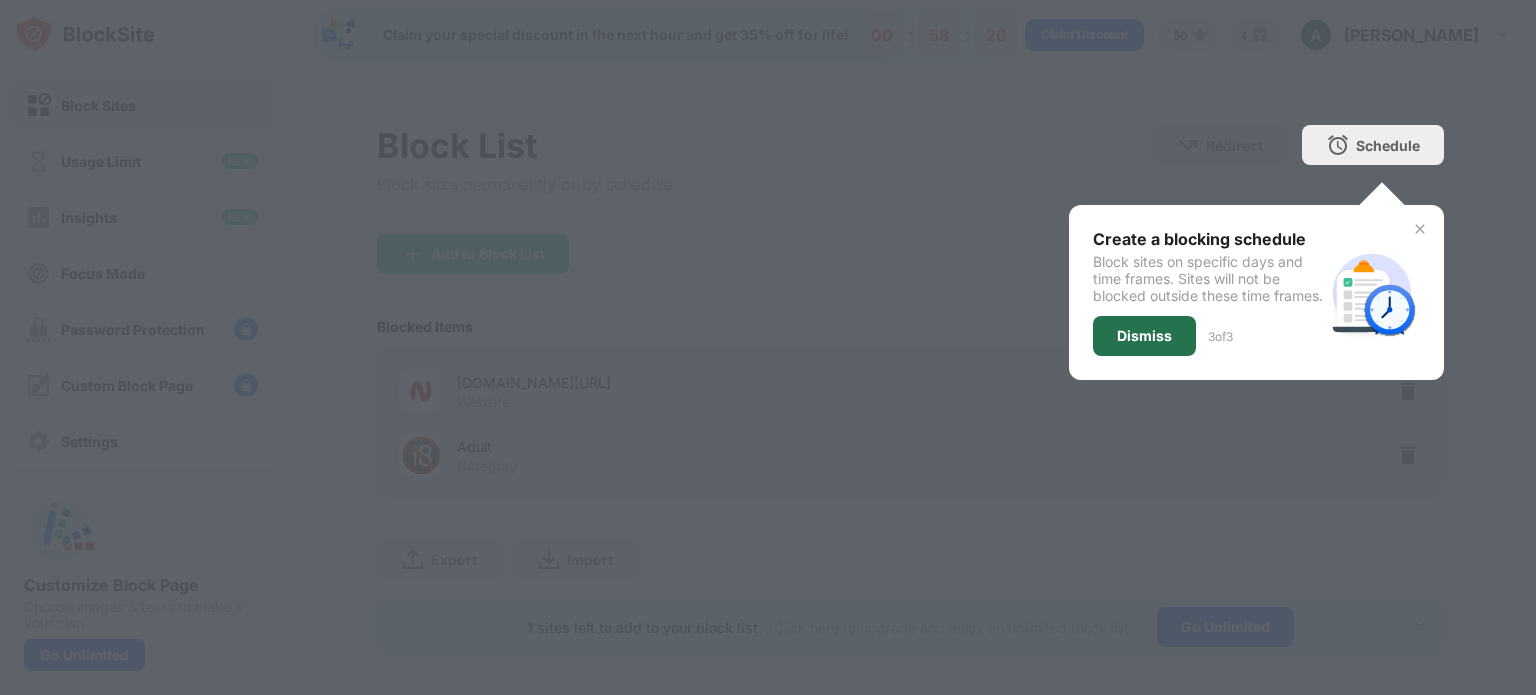 click on "Dismiss" at bounding box center (1144, 336) 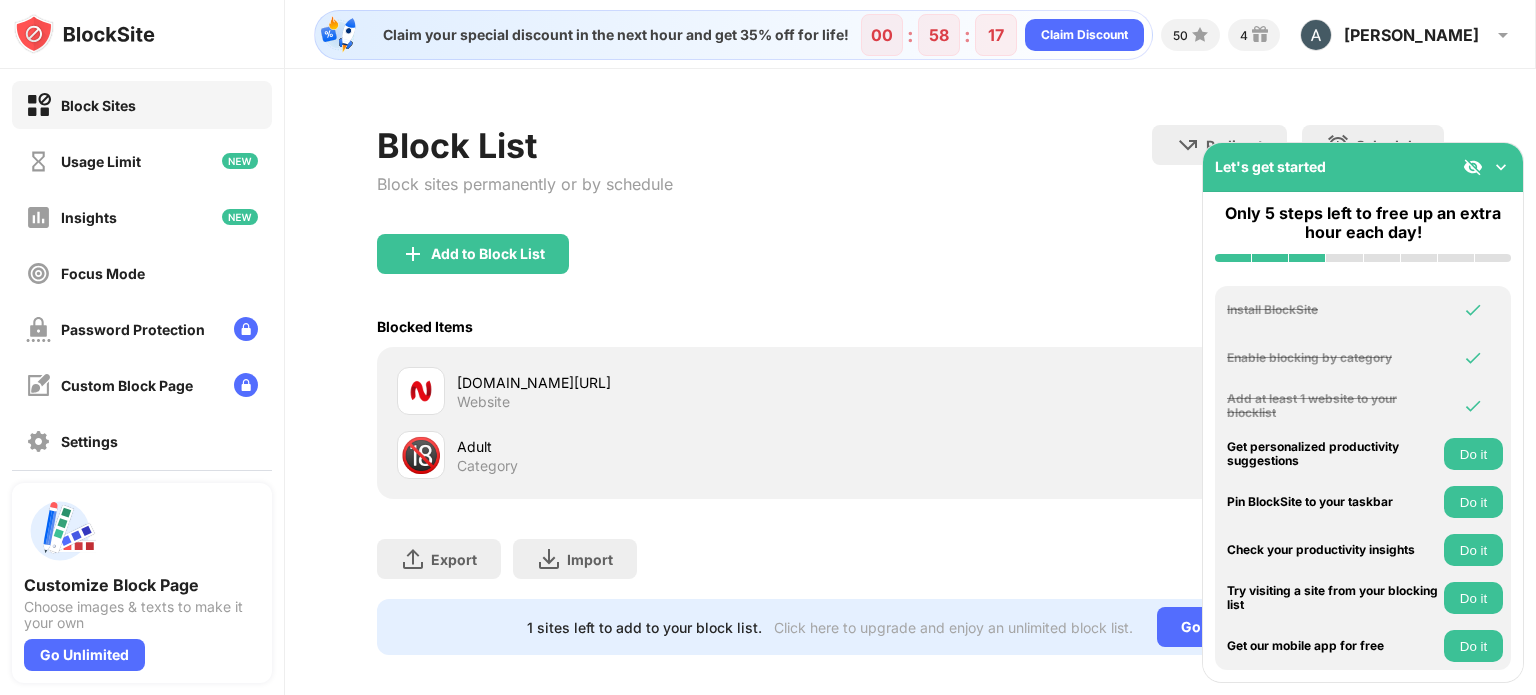 click at bounding box center (1501, 167) 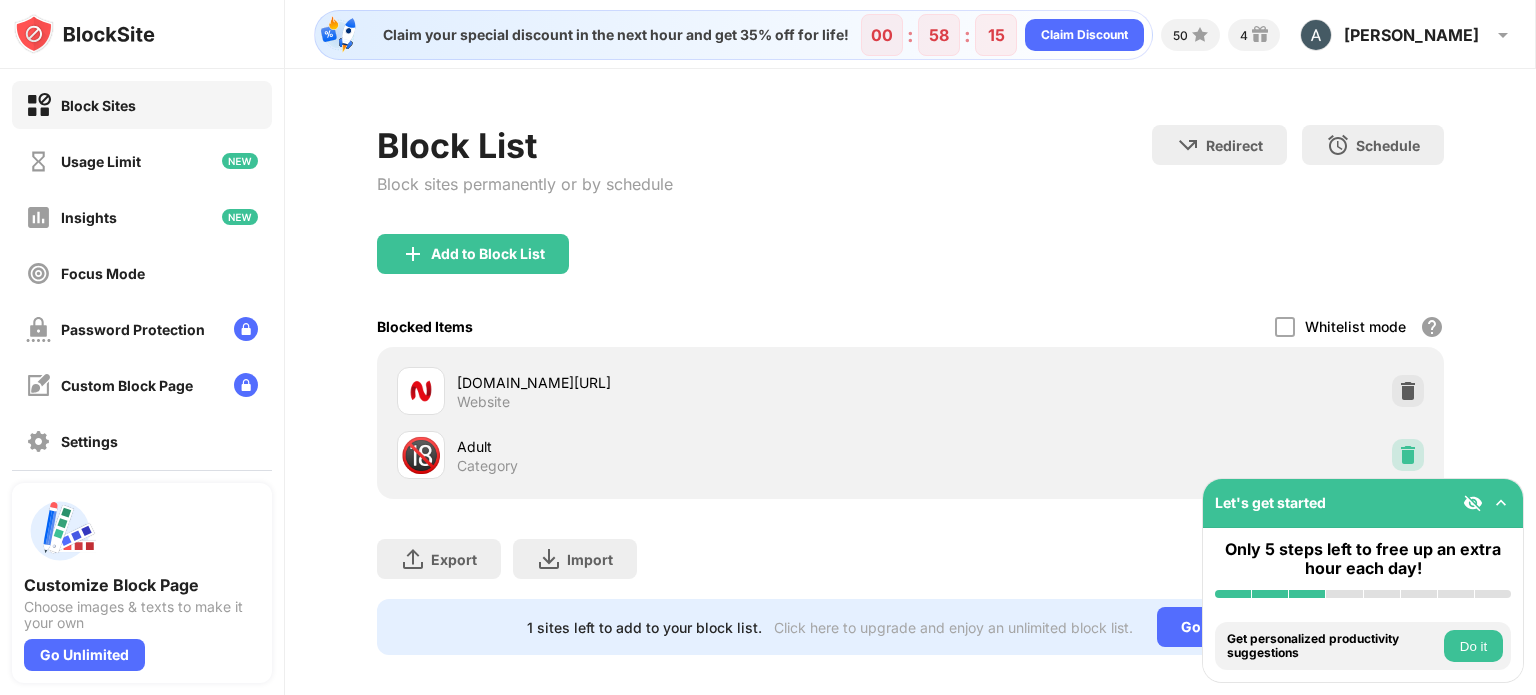 click at bounding box center (1408, 455) 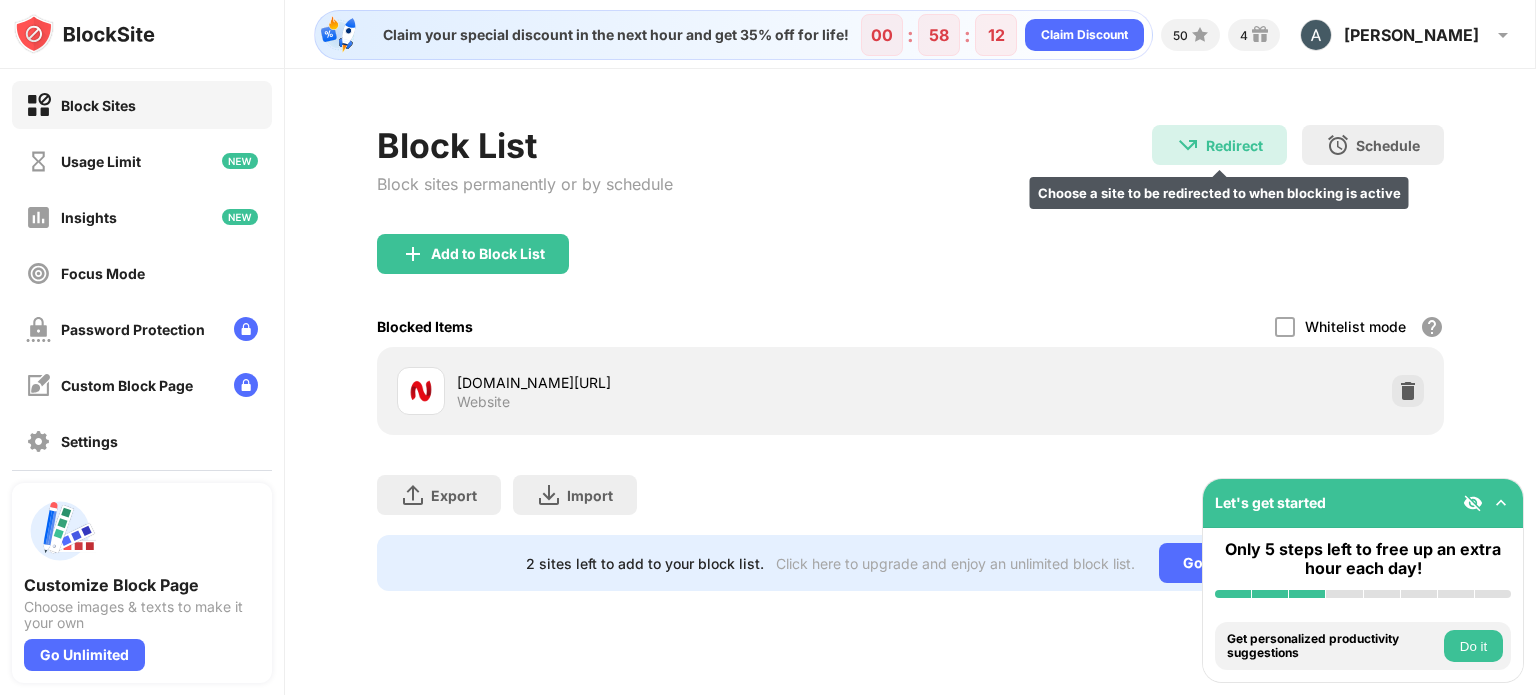 click on "Redirect" at bounding box center [1234, 145] 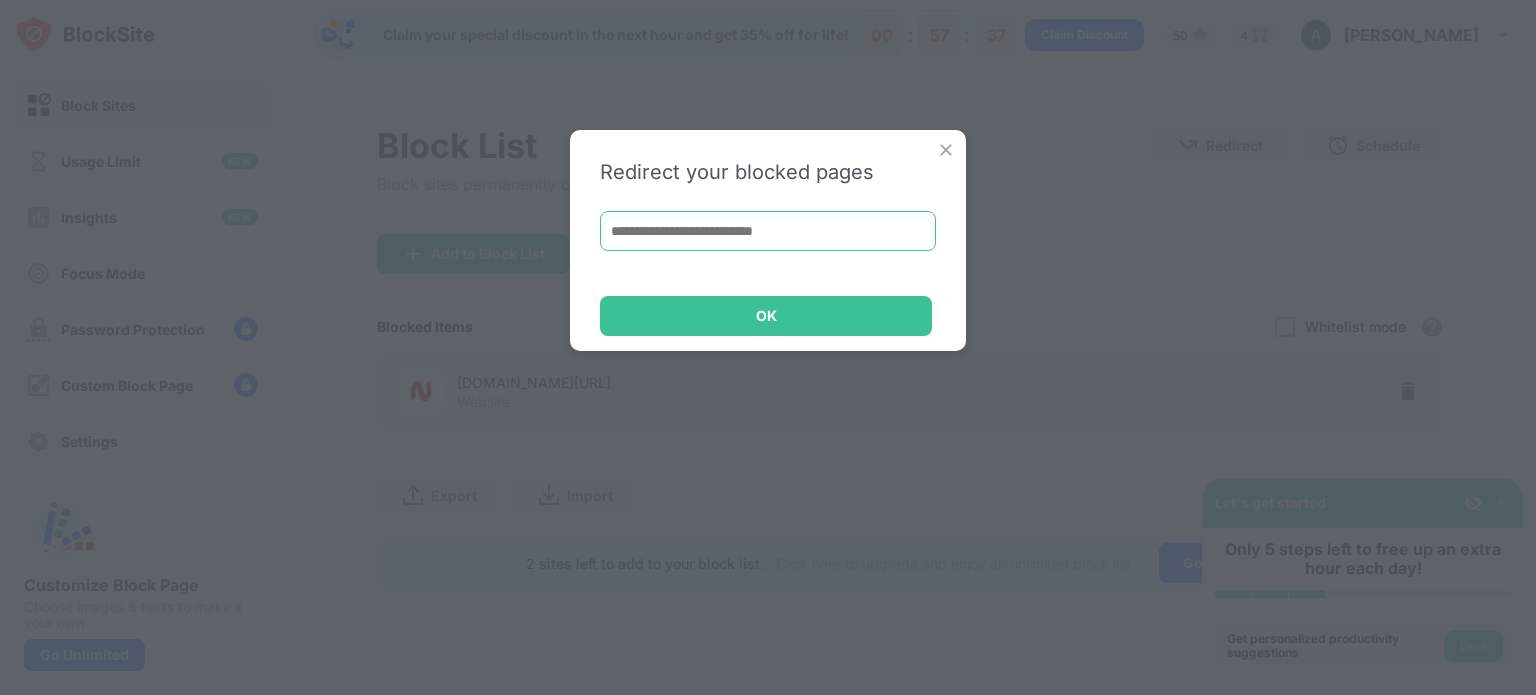 click at bounding box center (768, 231) 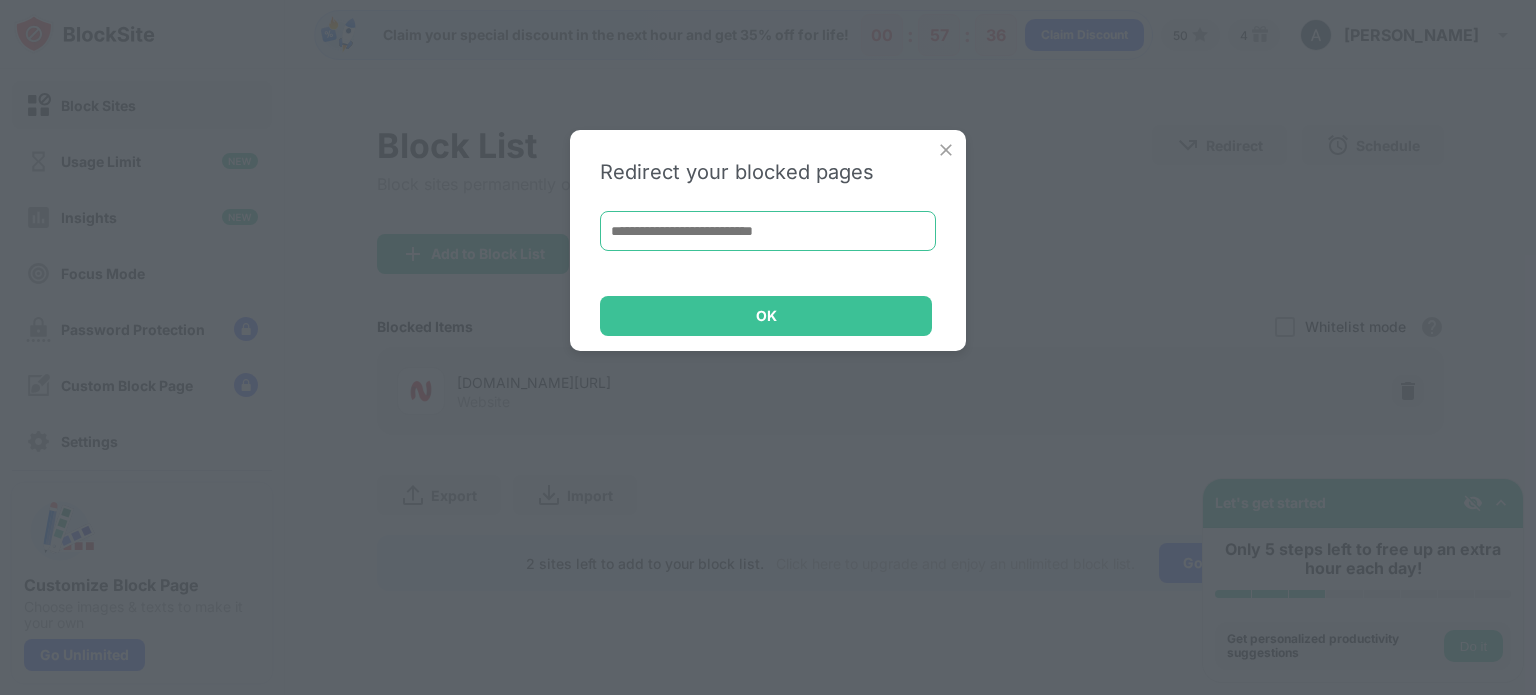 paste on "**********" 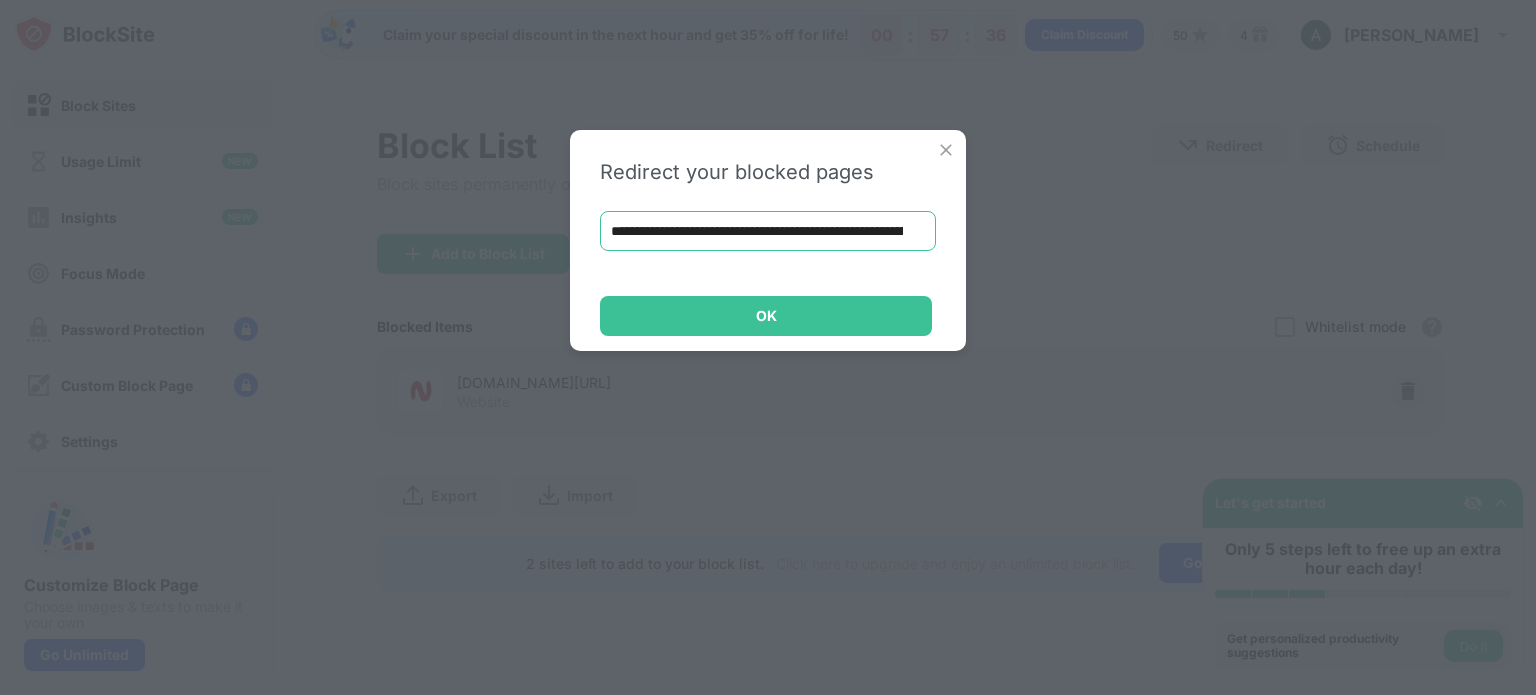 scroll, scrollTop: 0, scrollLeft: 914, axis: horizontal 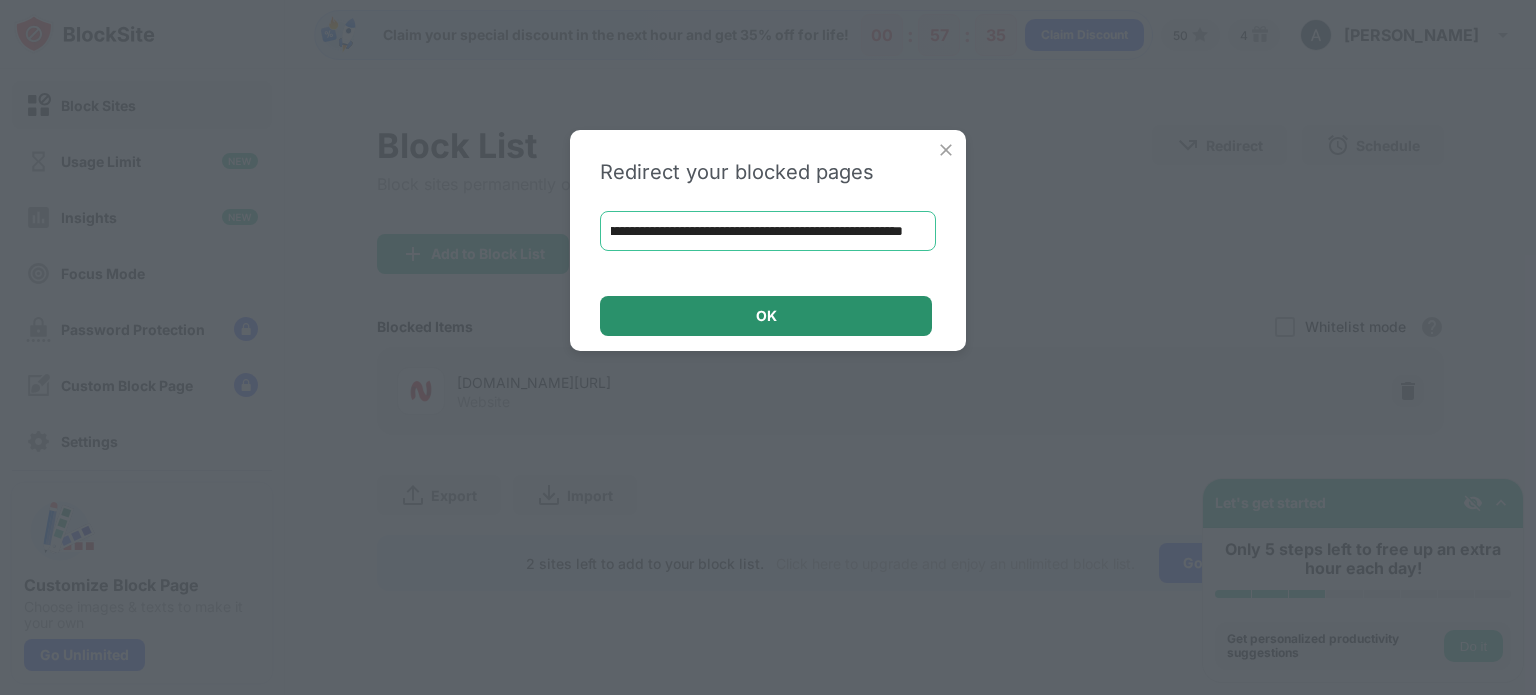 type on "**********" 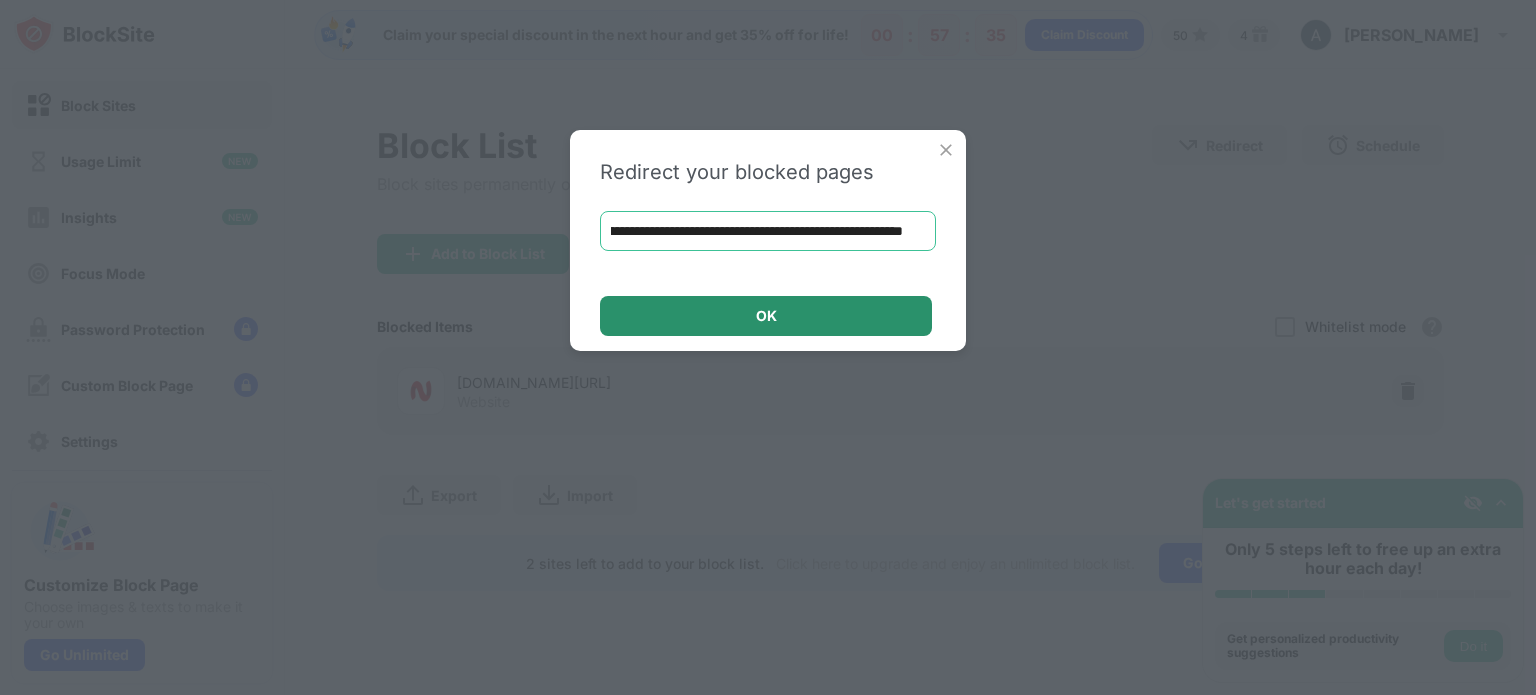 scroll, scrollTop: 0, scrollLeft: 0, axis: both 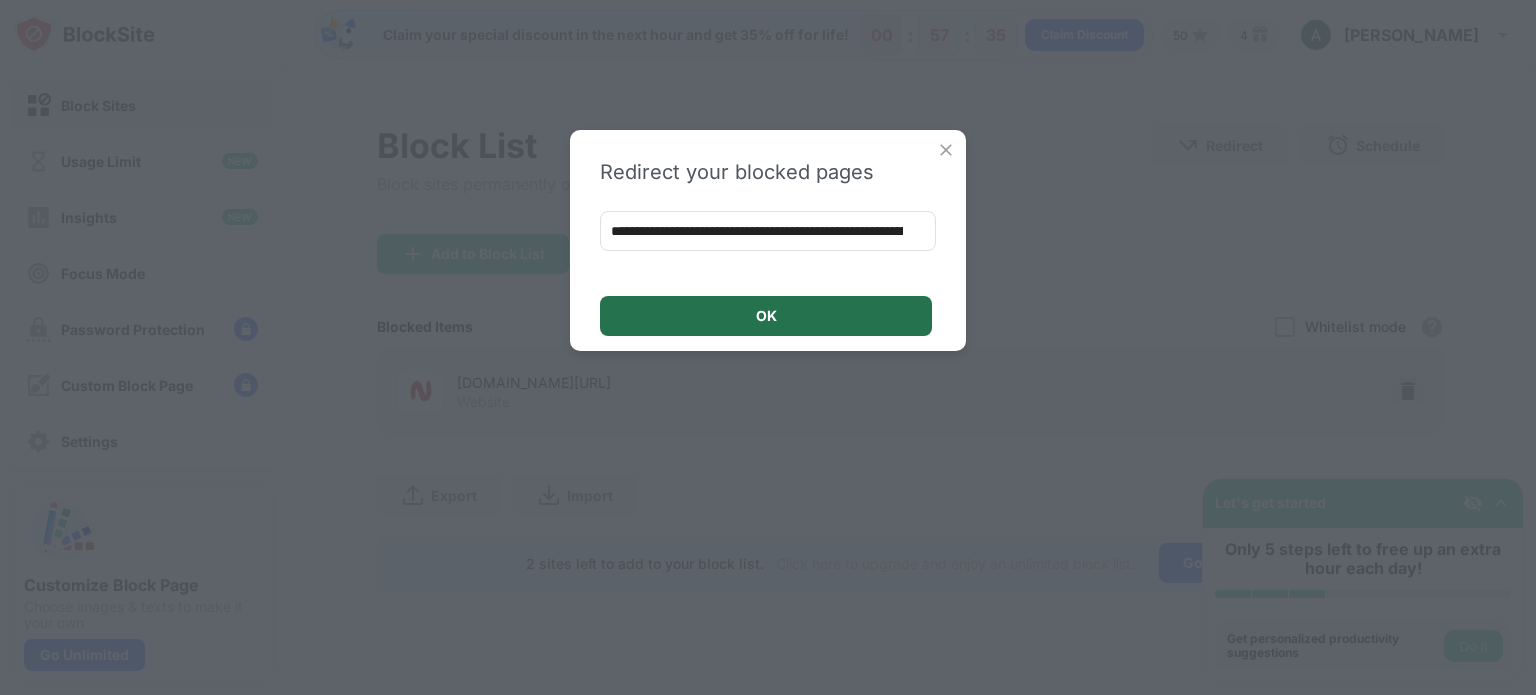 click on "OK" at bounding box center [766, 316] 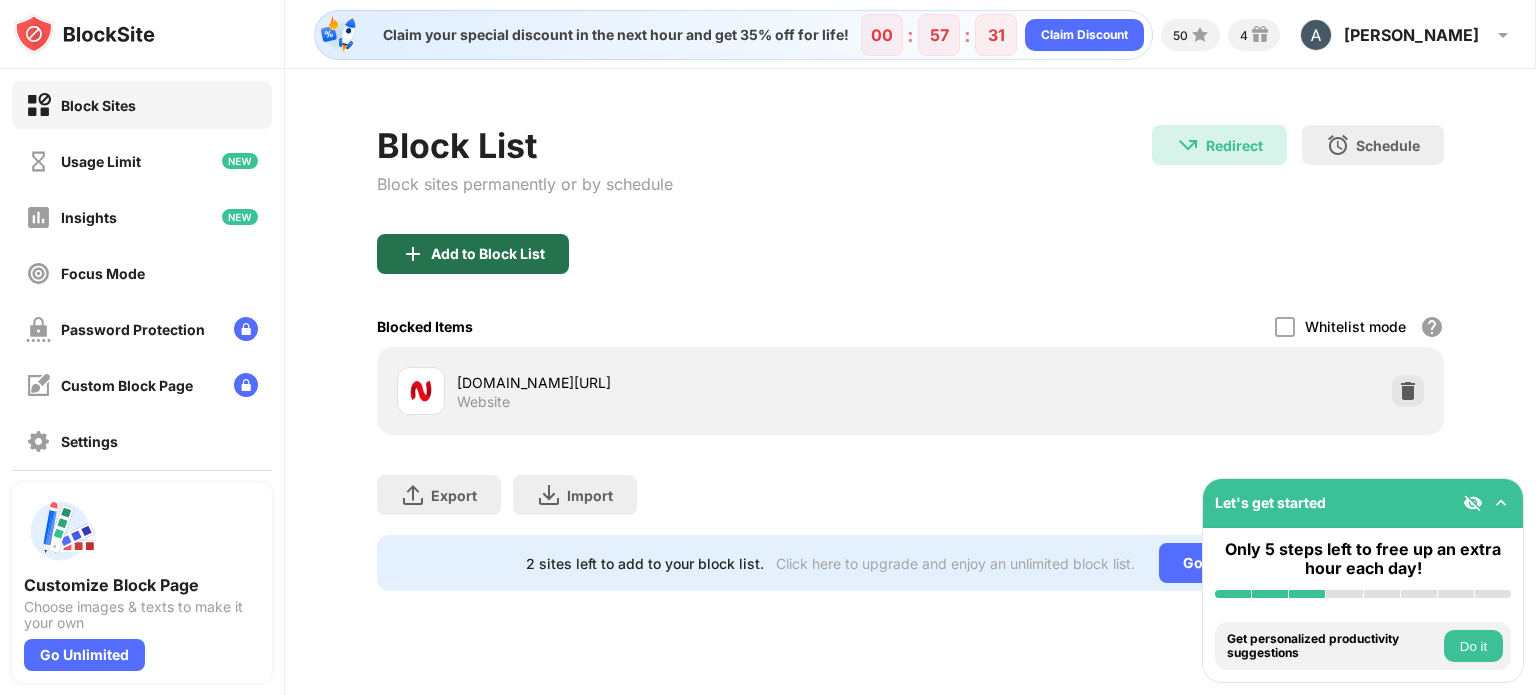 click on "Add to Block List" at bounding box center [488, 254] 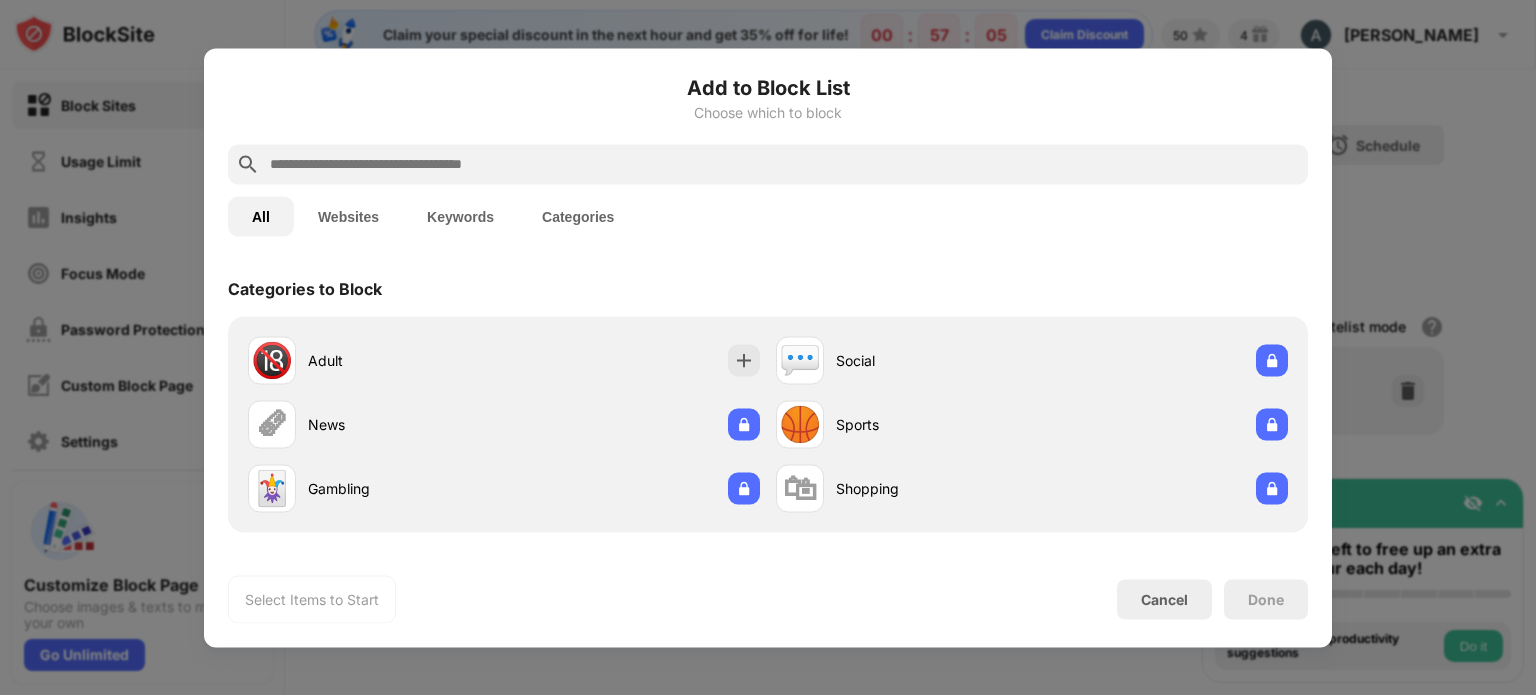 click at bounding box center [784, 164] 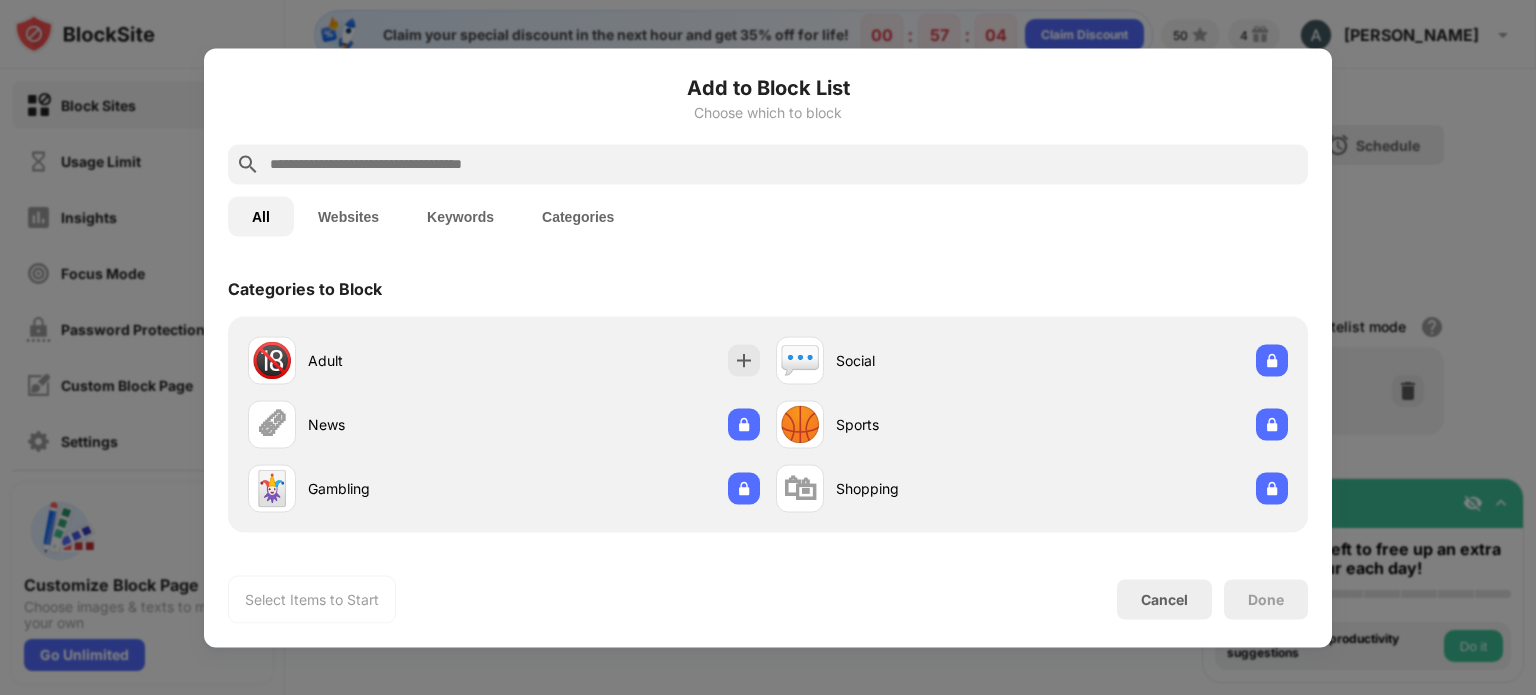paste on "**********" 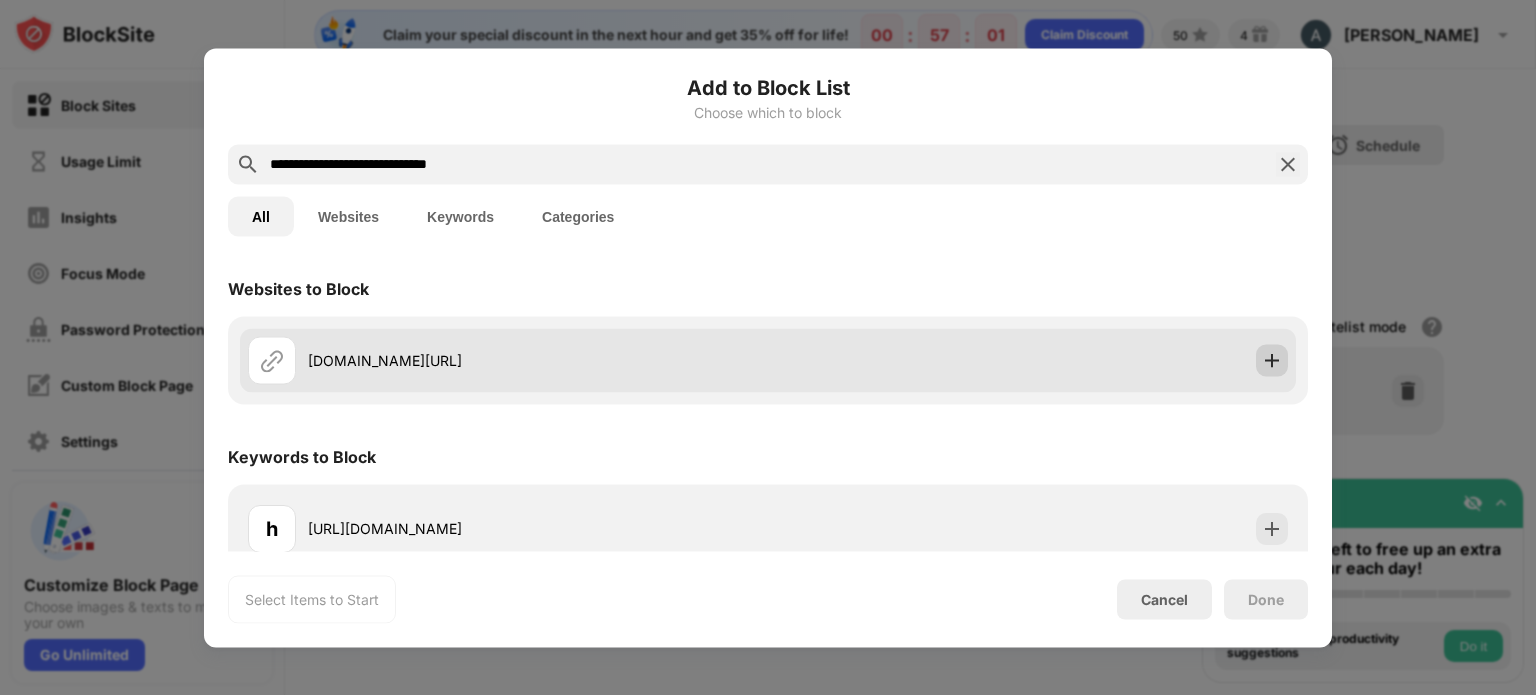 type on "**********" 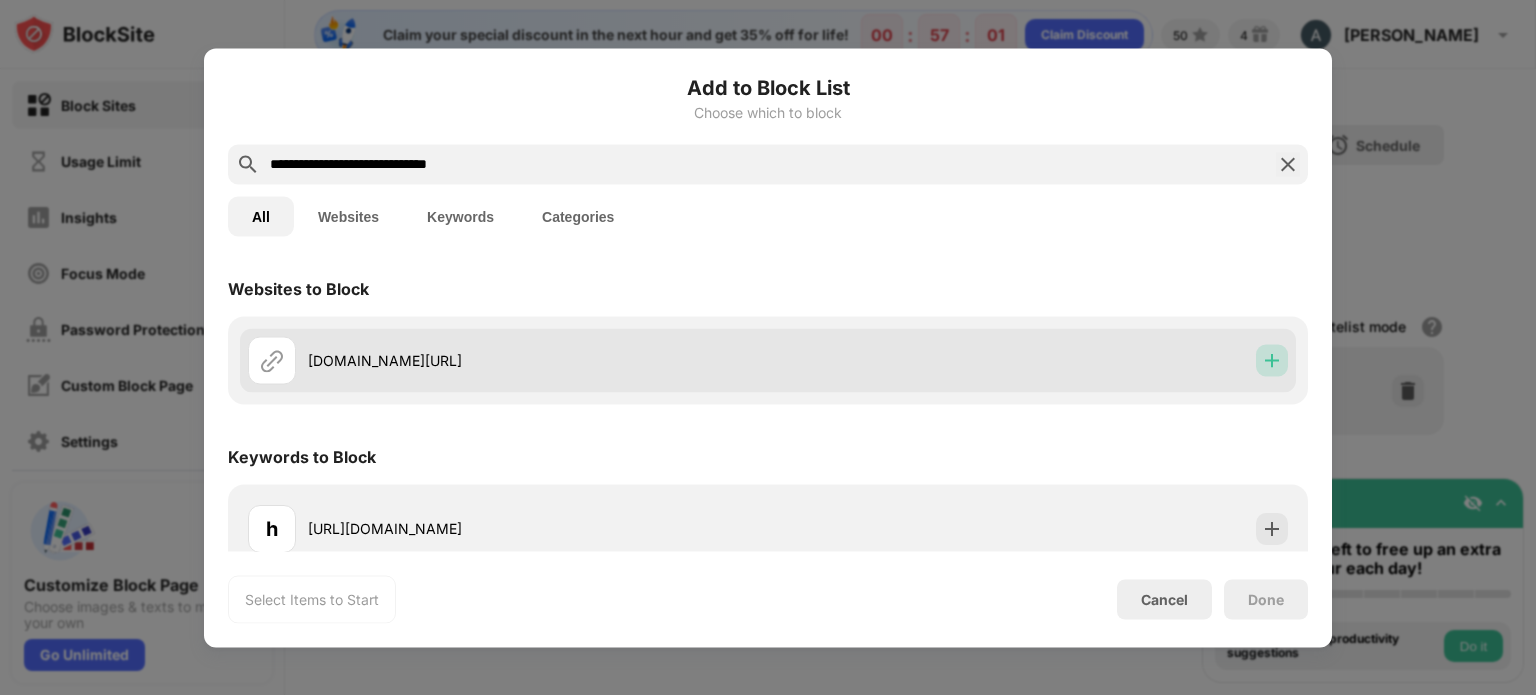 click at bounding box center [1272, 360] 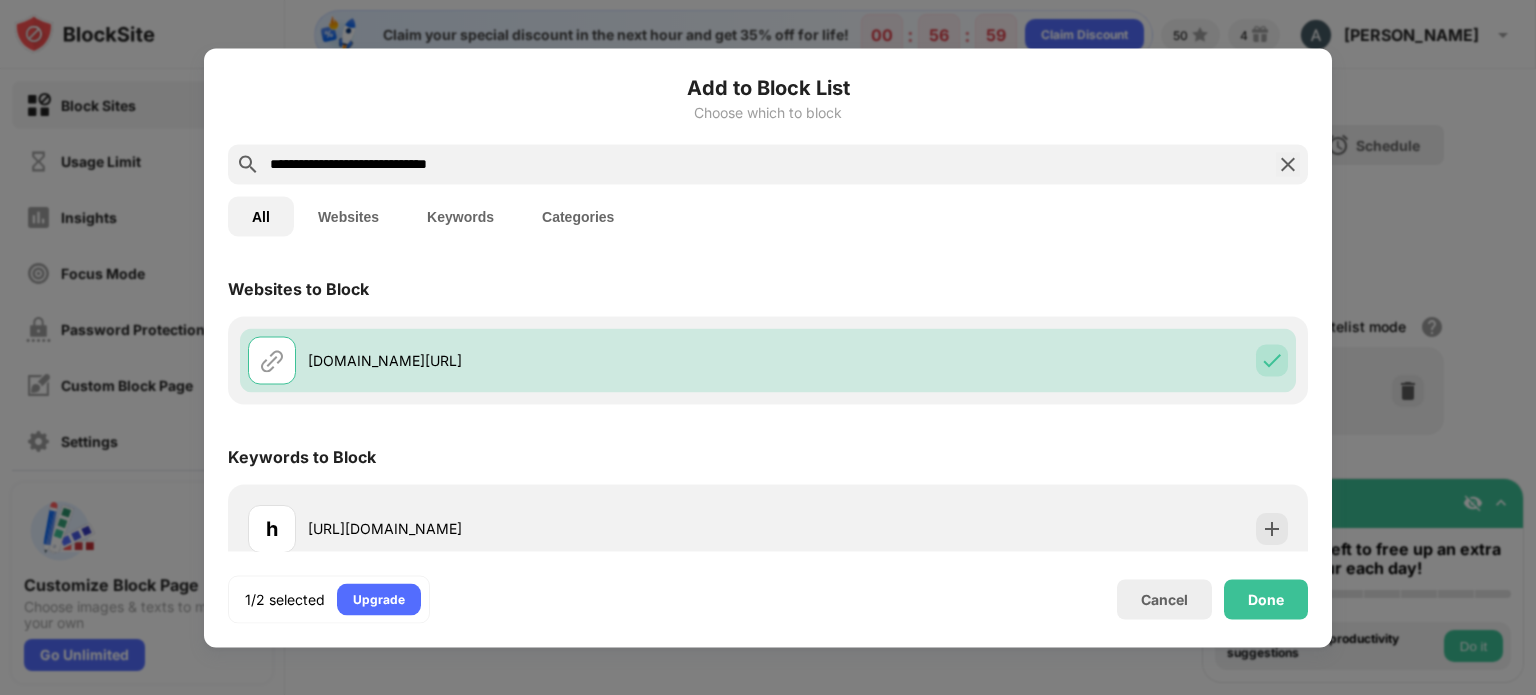 scroll, scrollTop: 20, scrollLeft: 0, axis: vertical 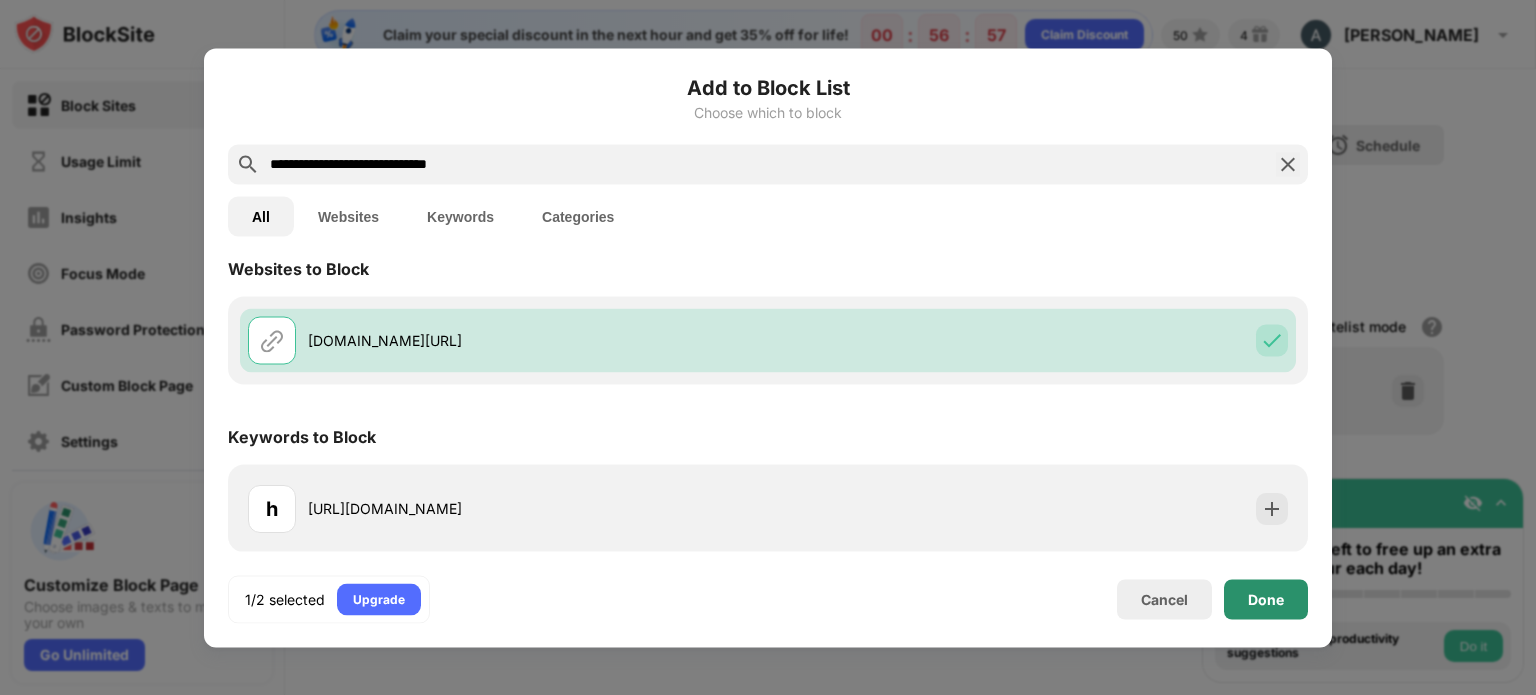 click on "Done" at bounding box center (1266, 599) 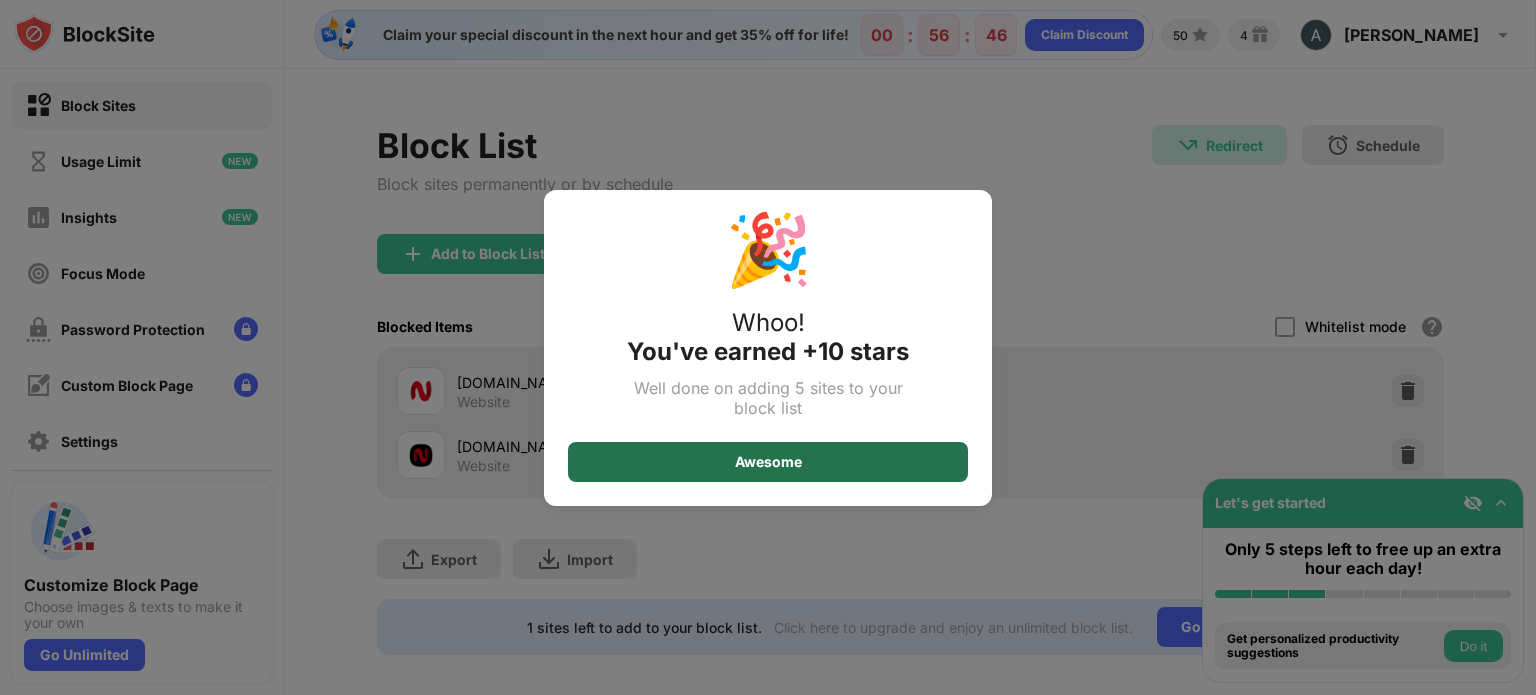 click on "Awesome" at bounding box center [768, 462] 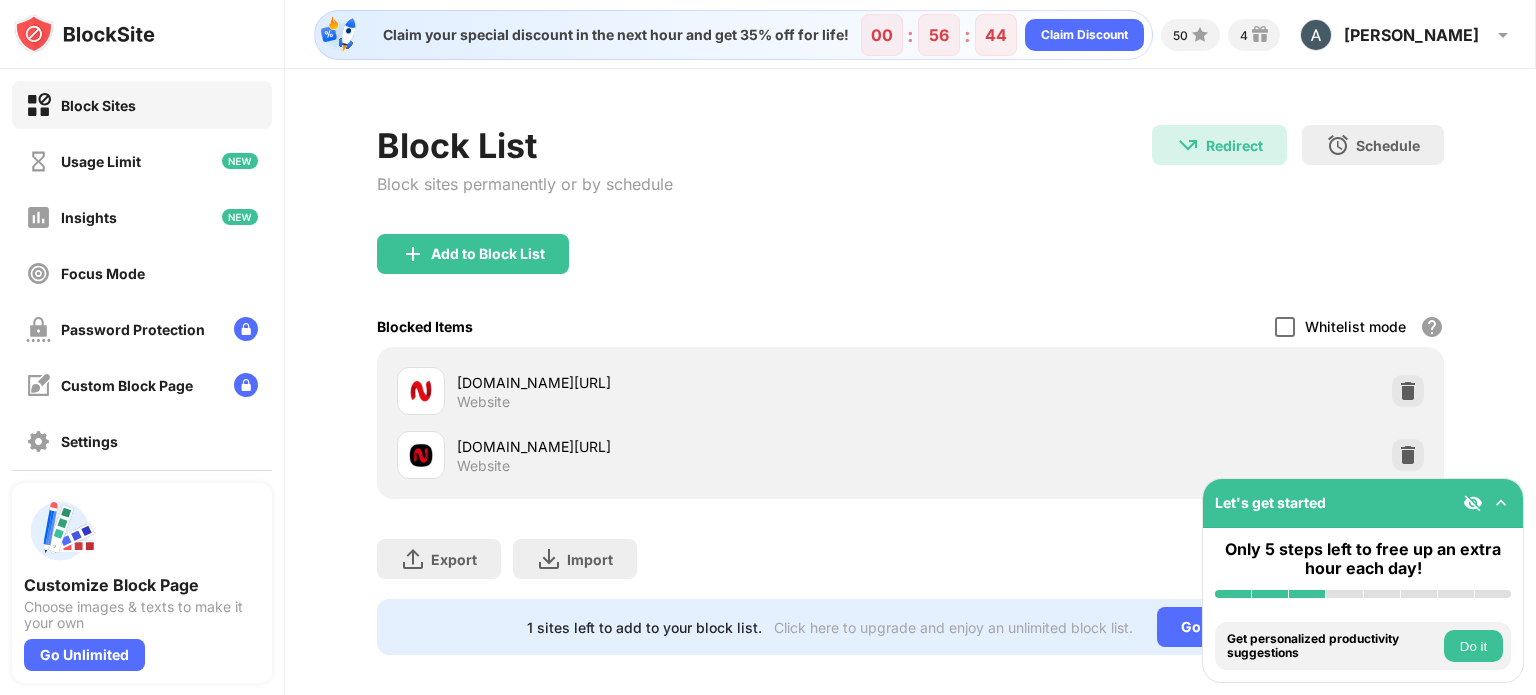 click at bounding box center [1285, 327] 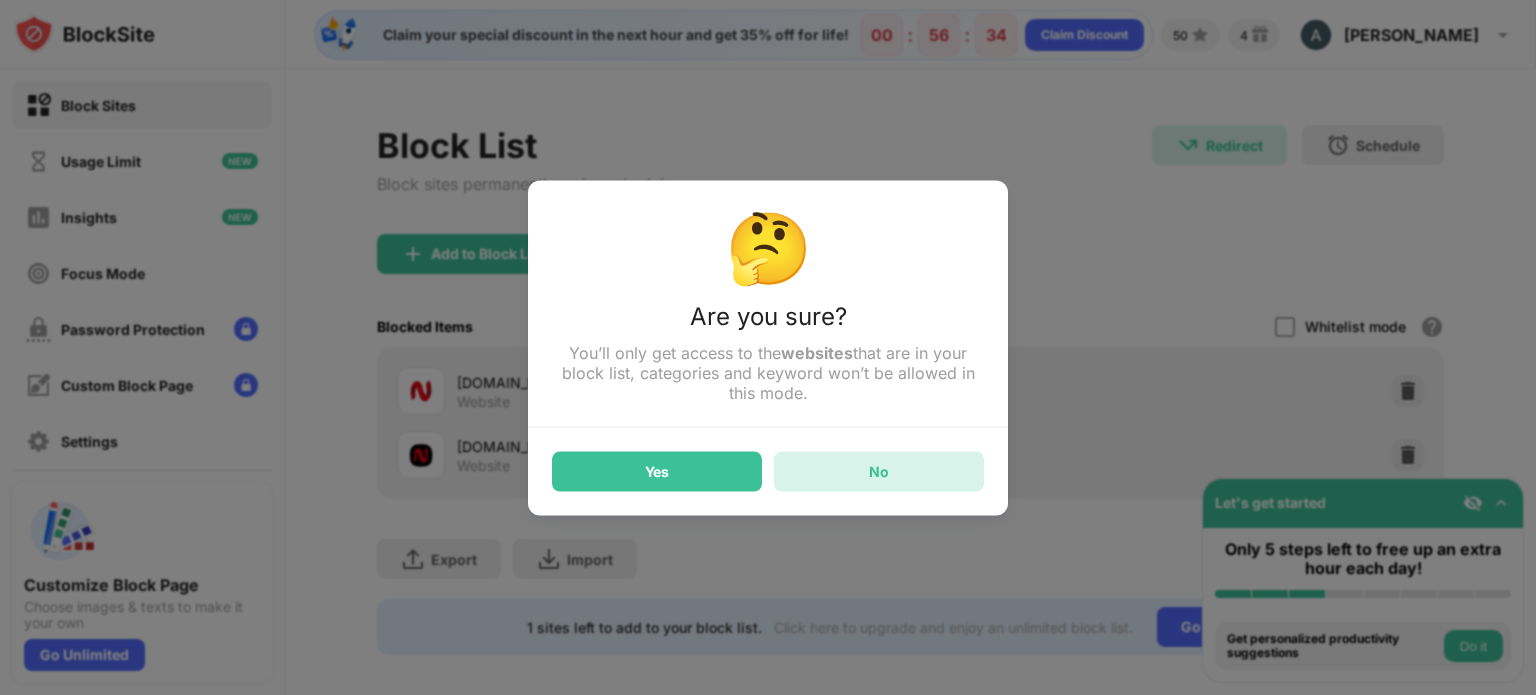 click on "No" at bounding box center (879, 471) 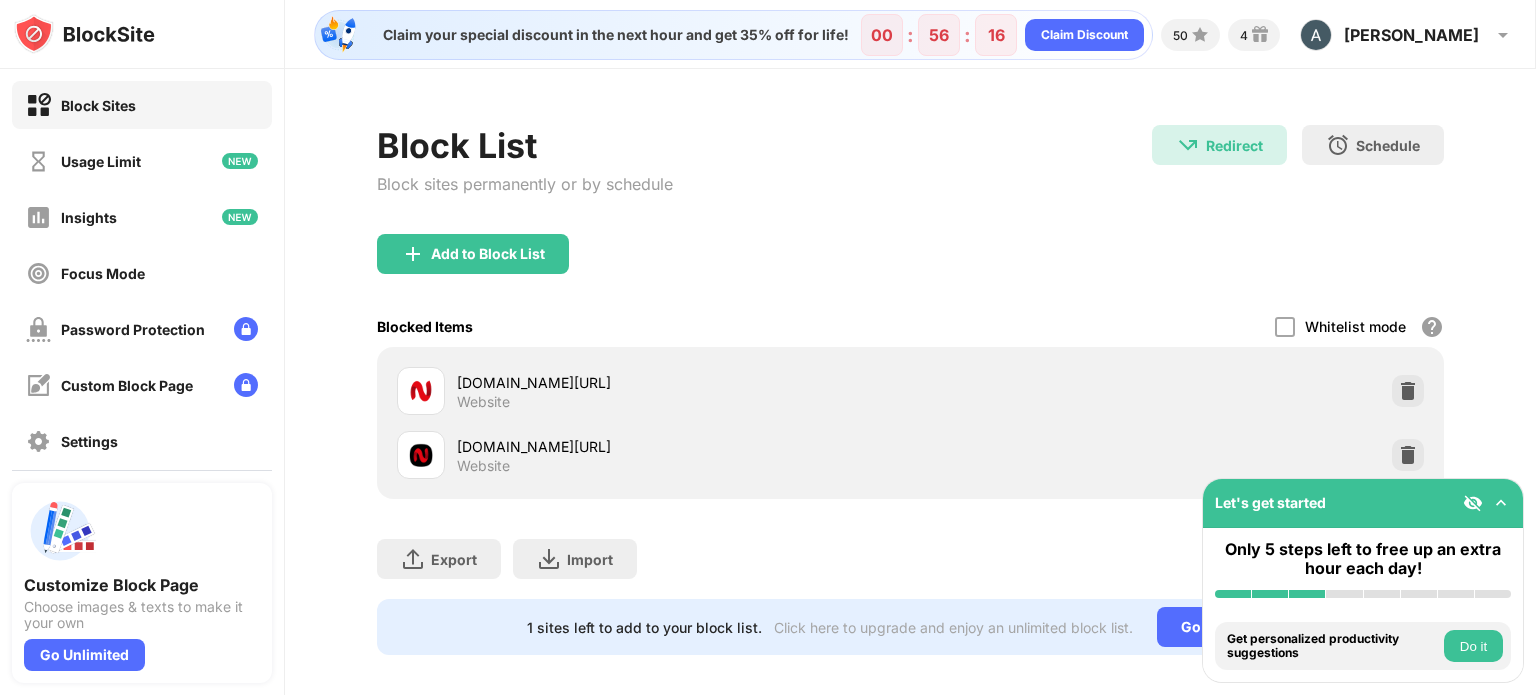 scroll, scrollTop: 29, scrollLeft: 0, axis: vertical 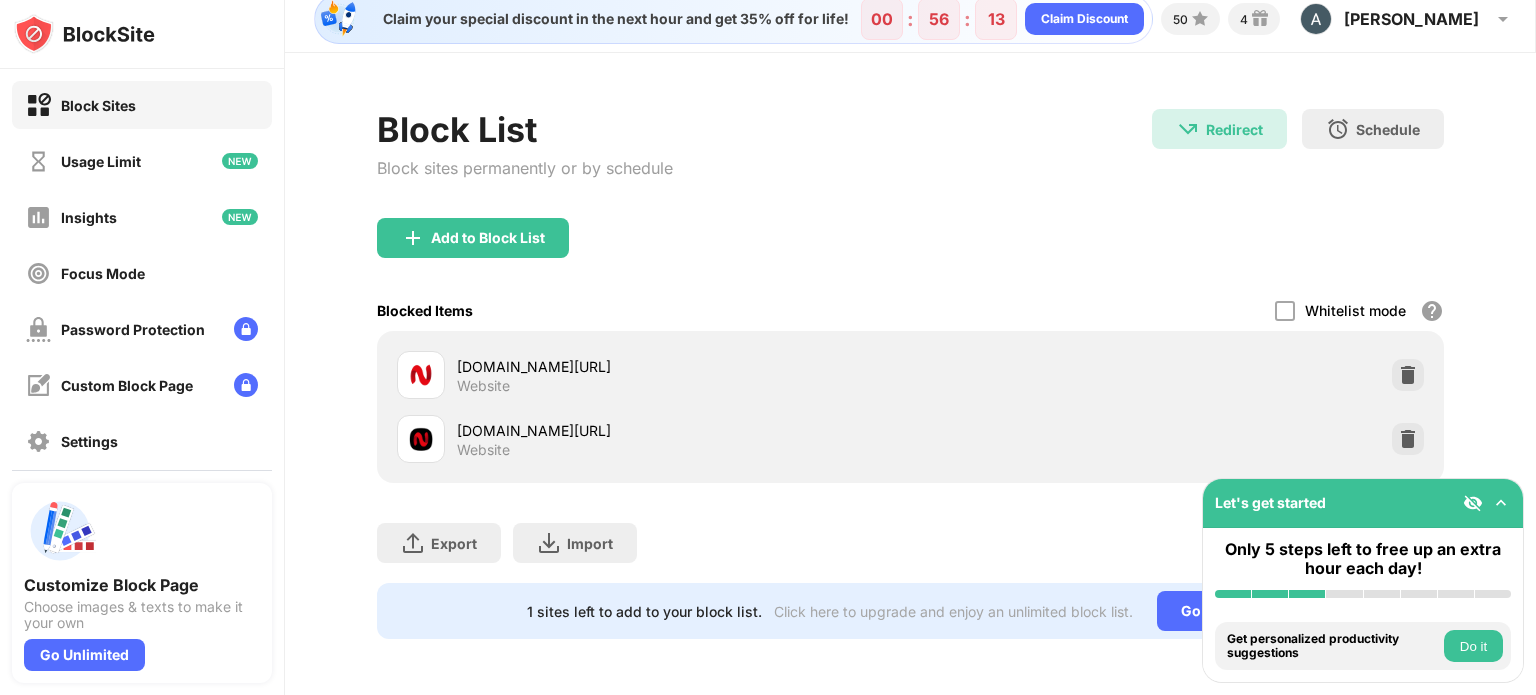 click on "Let's get started" at bounding box center [1363, 503] 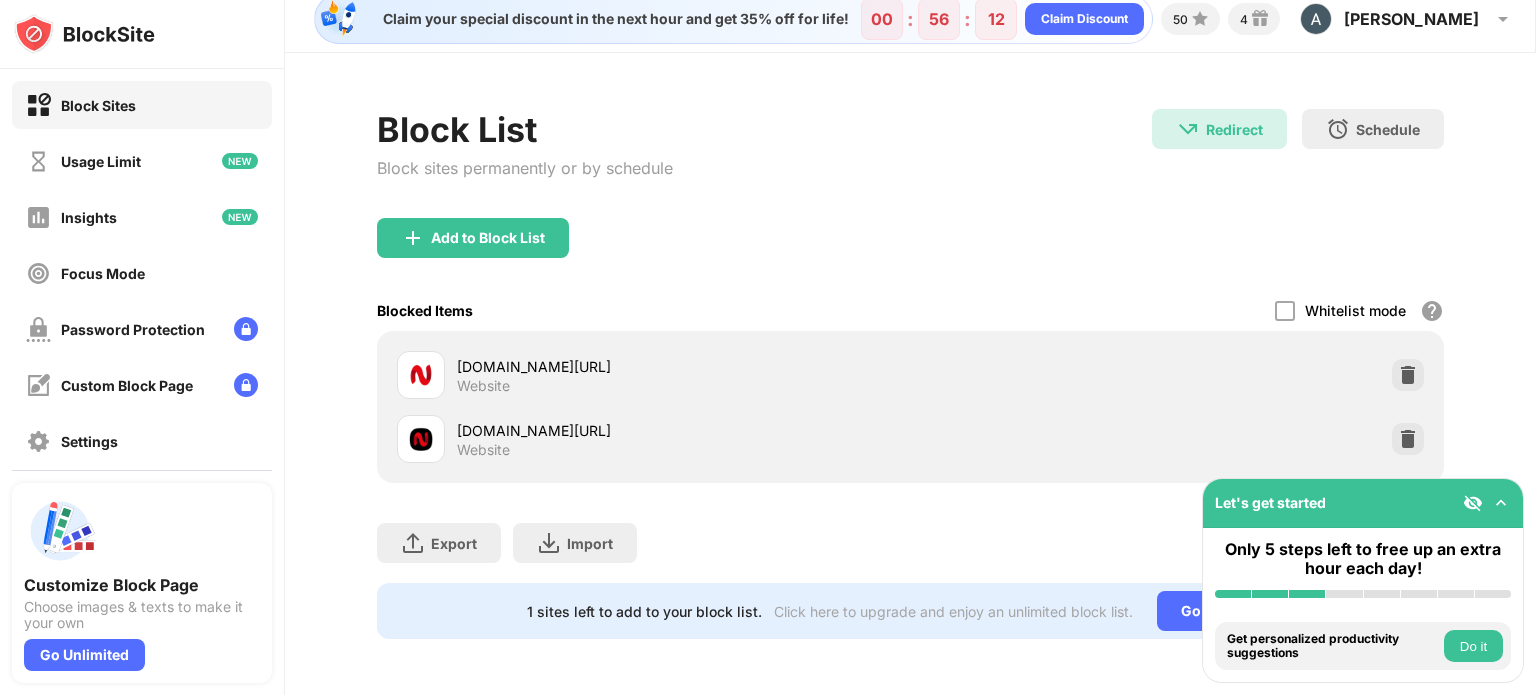 click at bounding box center [1473, 503] 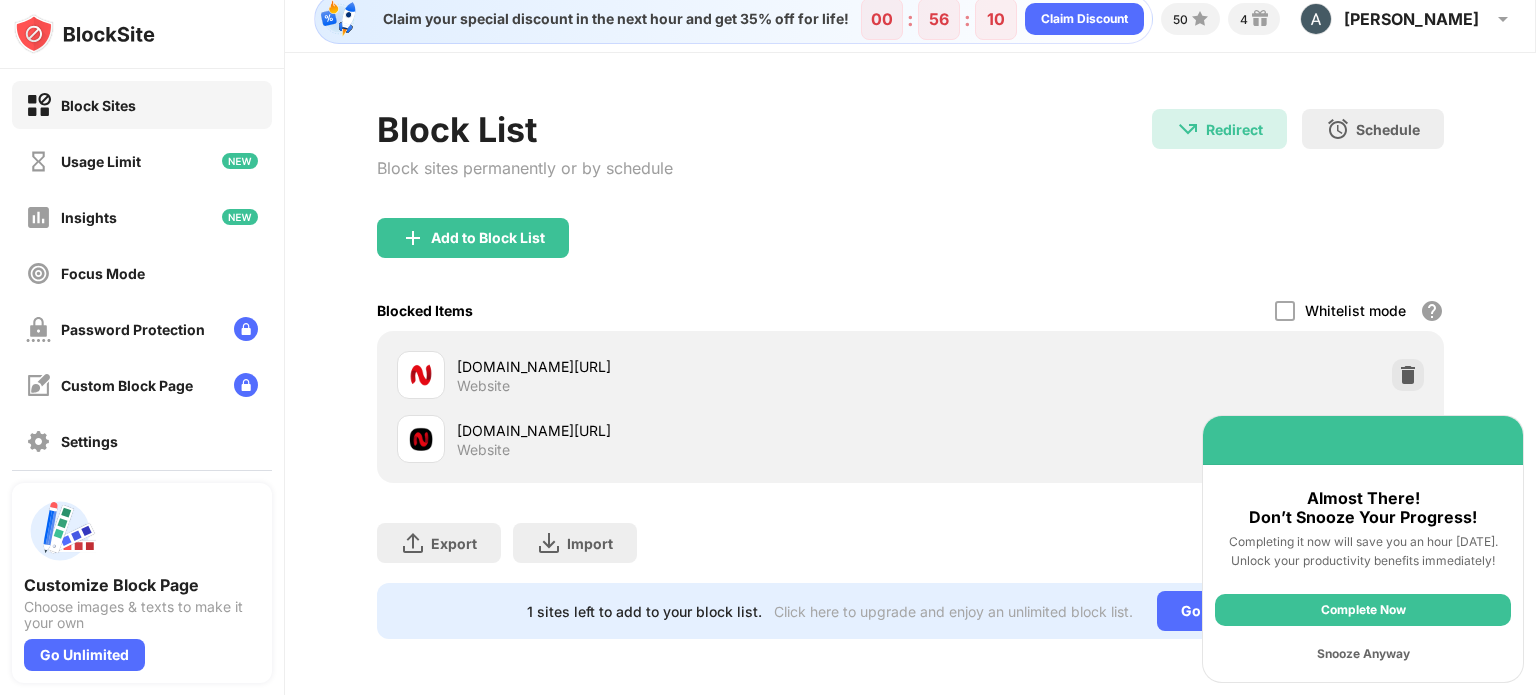 click on "Snooze Anyway" at bounding box center (1363, 654) 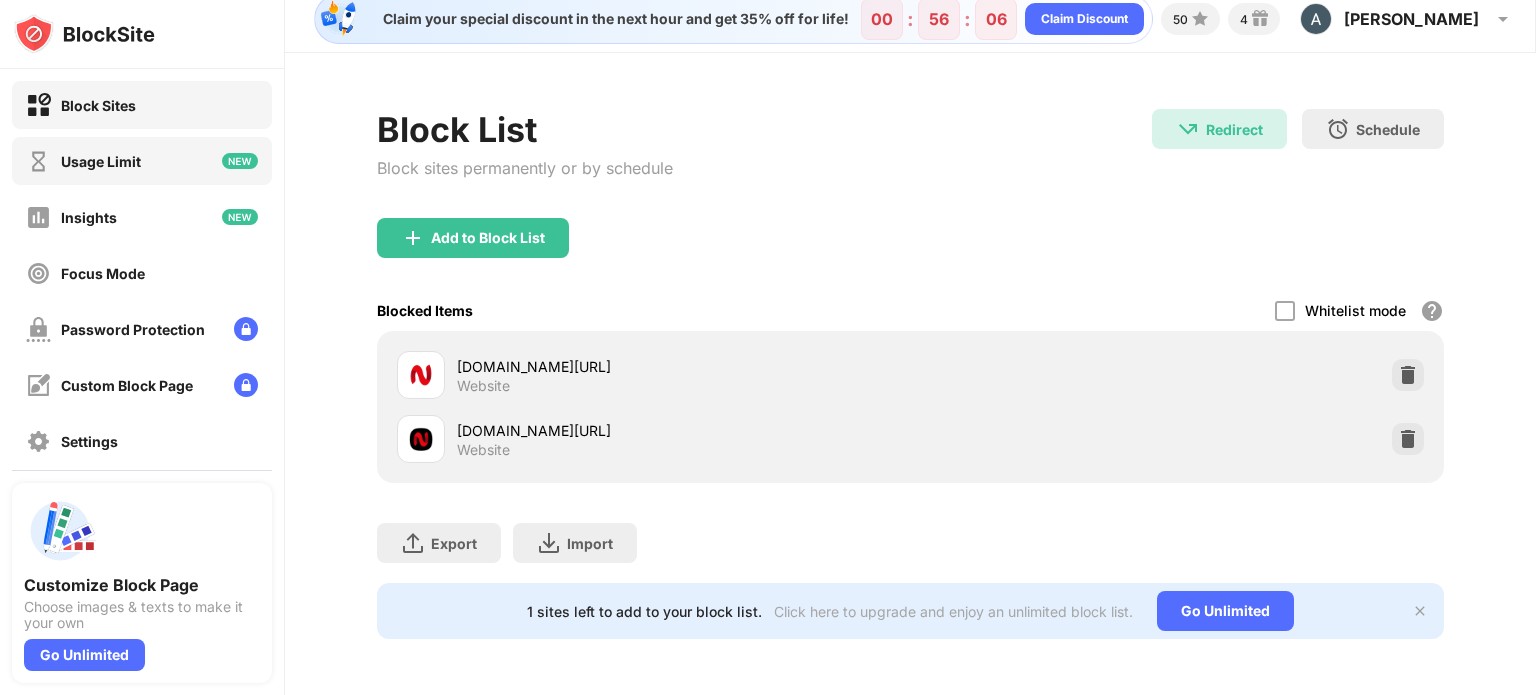 click on "Usage Limit" at bounding box center [142, 161] 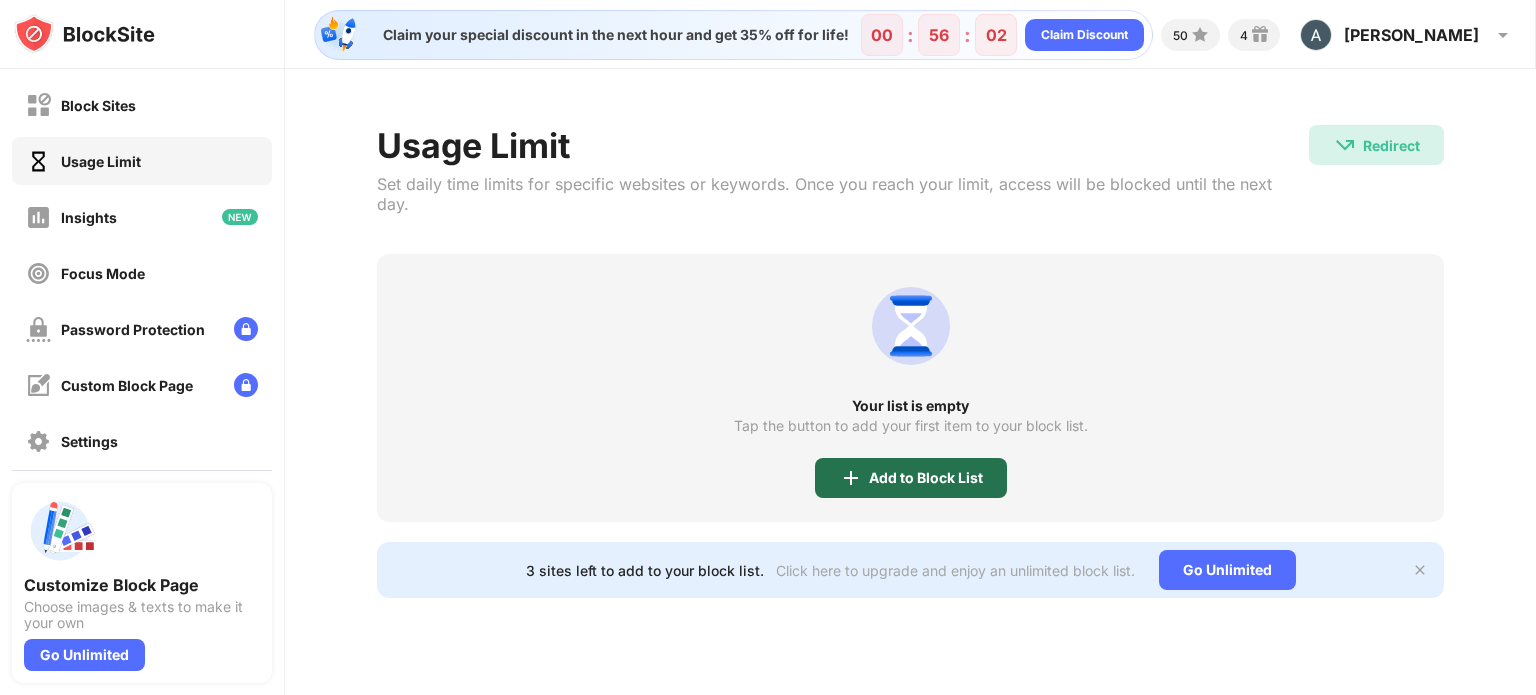 click on "Add to Block List" at bounding box center [911, 478] 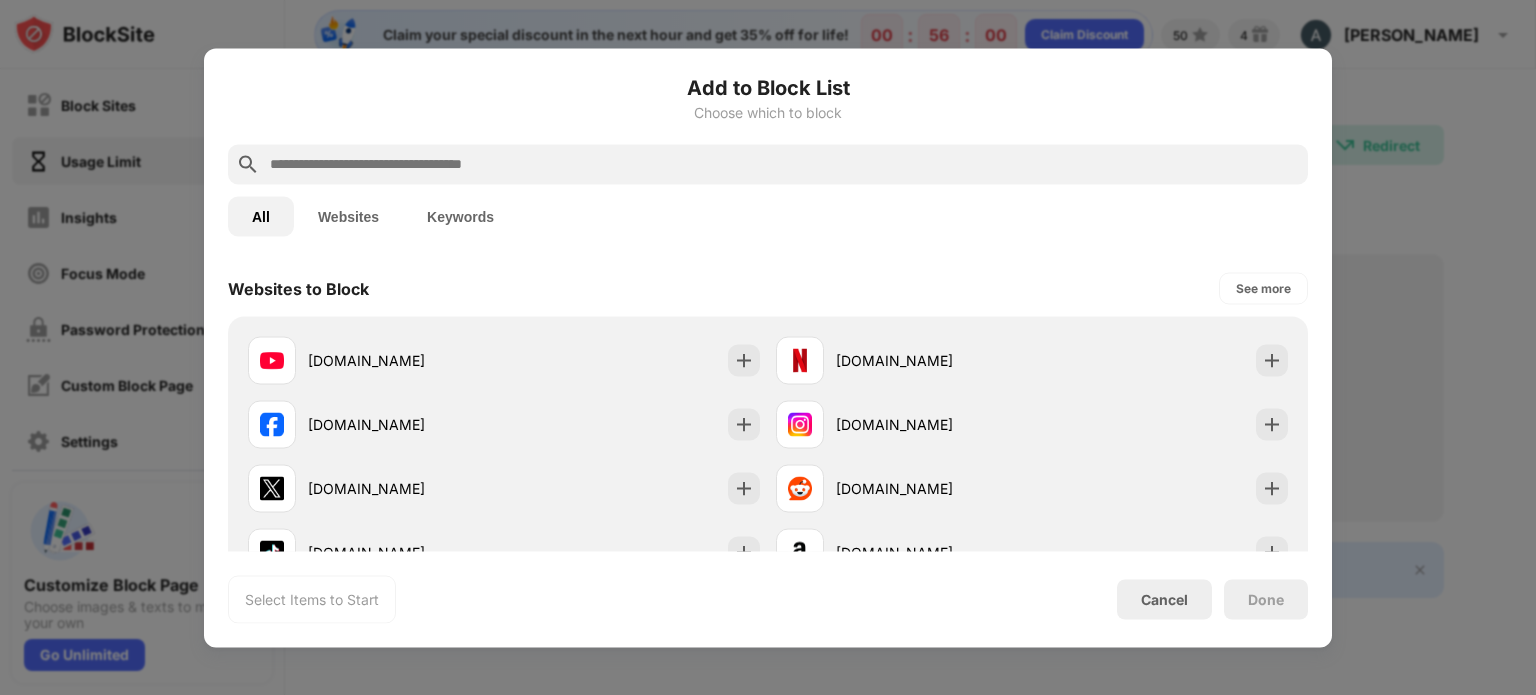 click at bounding box center [784, 164] 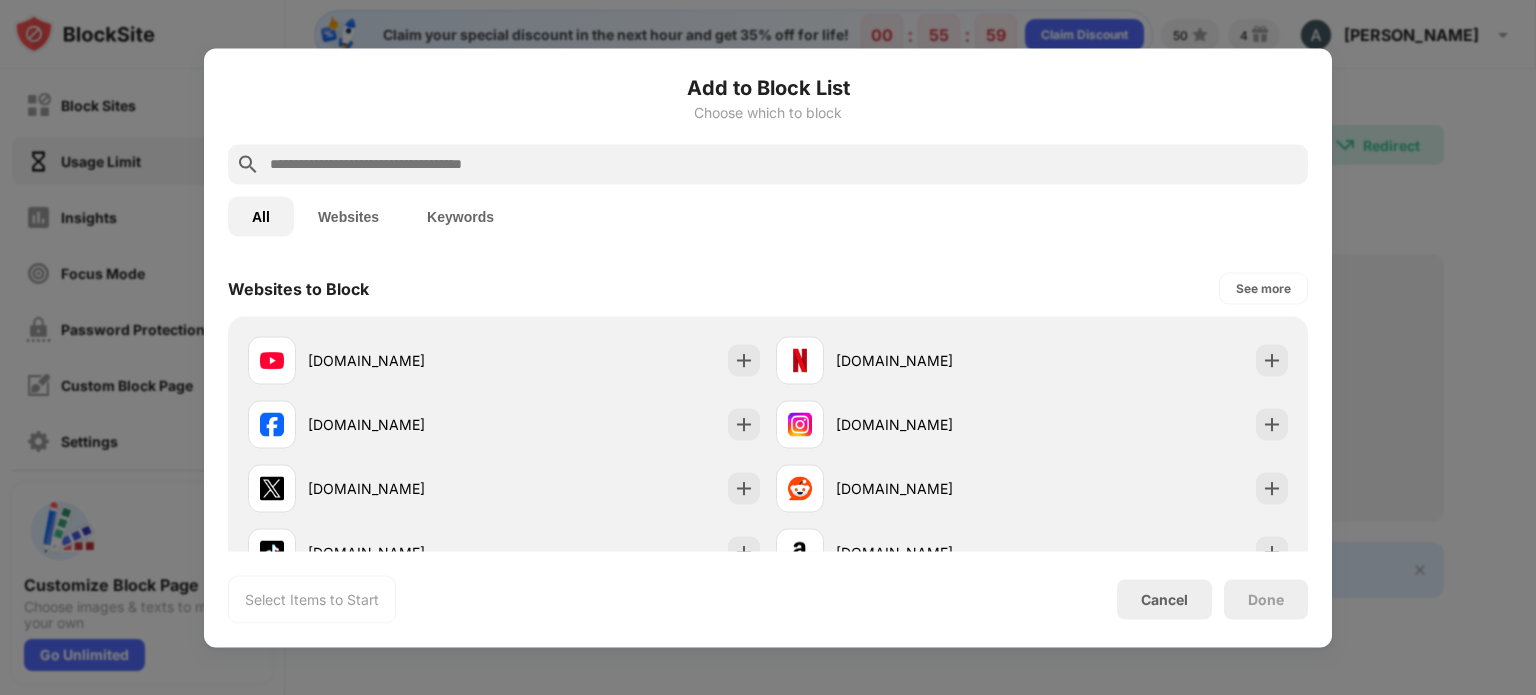 paste on "**********" 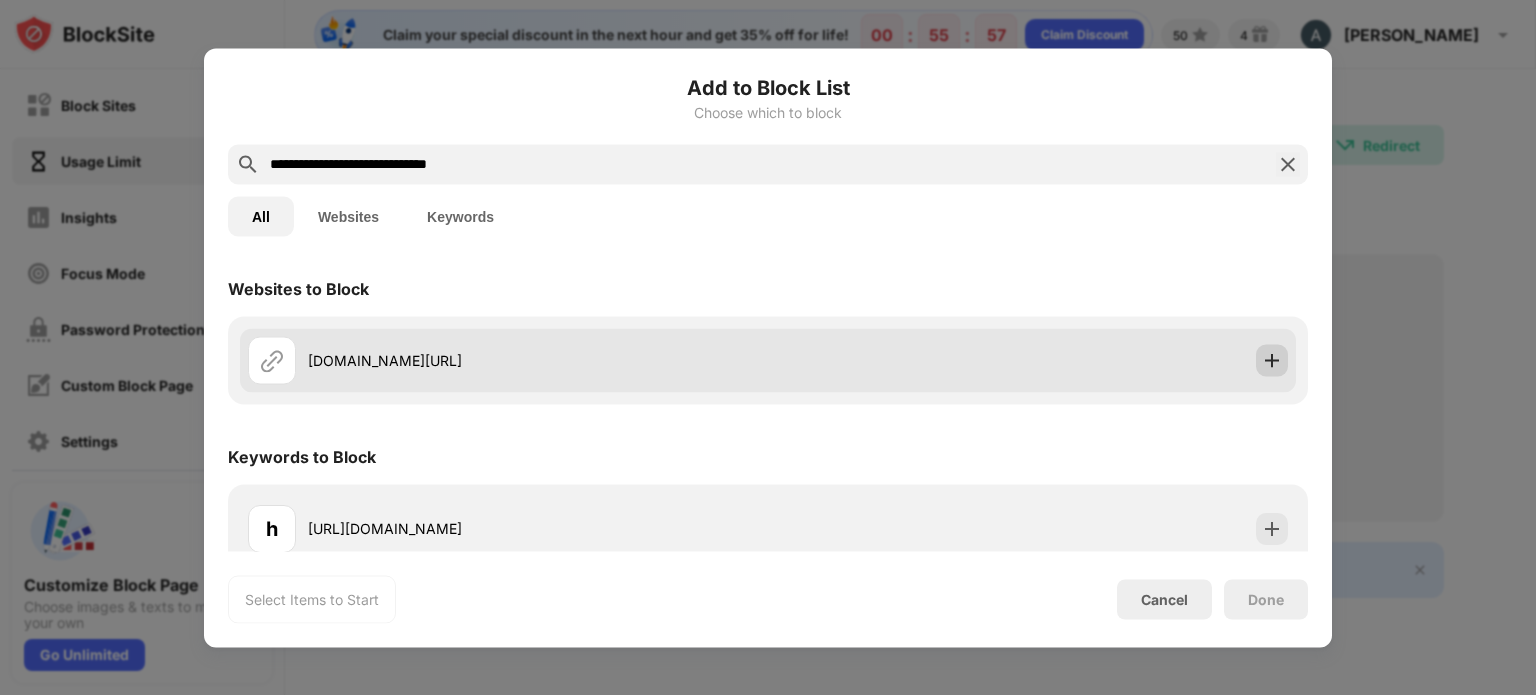 type on "**********" 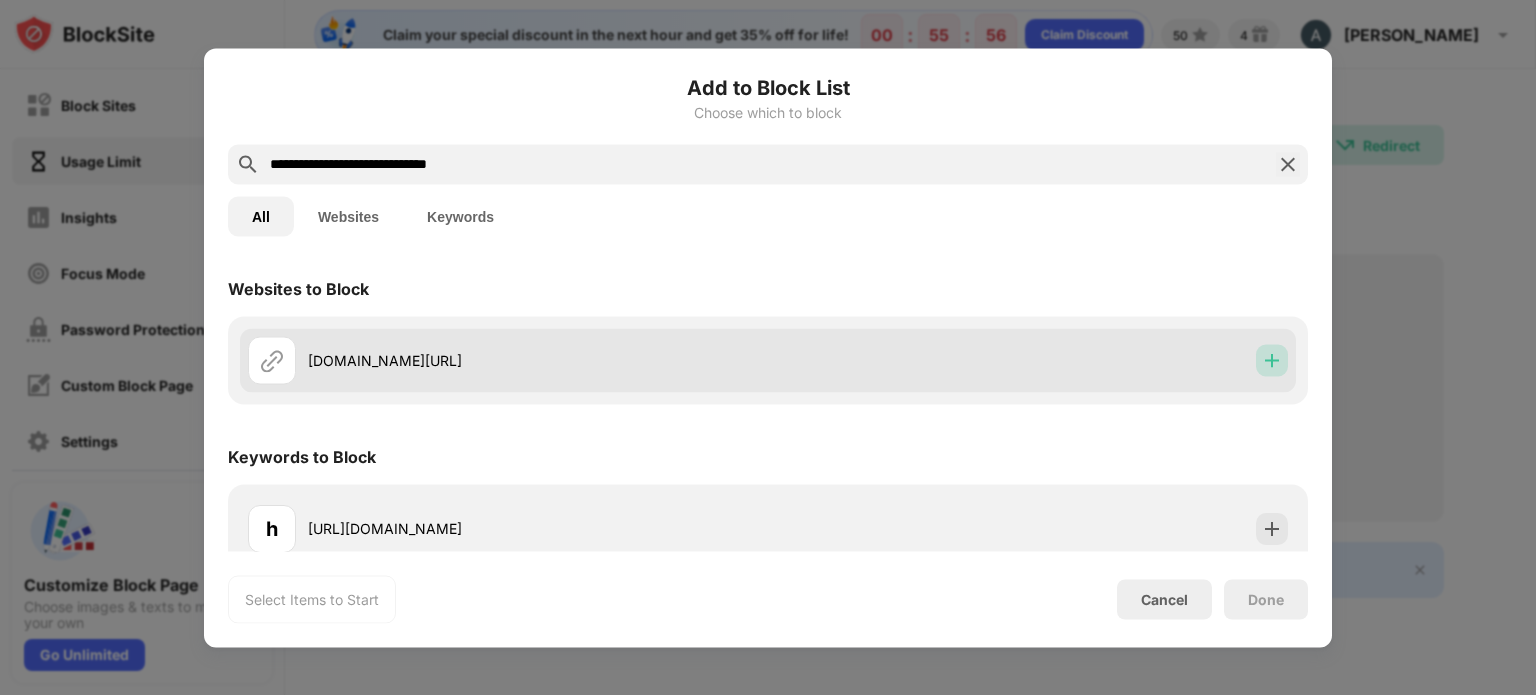 click at bounding box center [1272, 360] 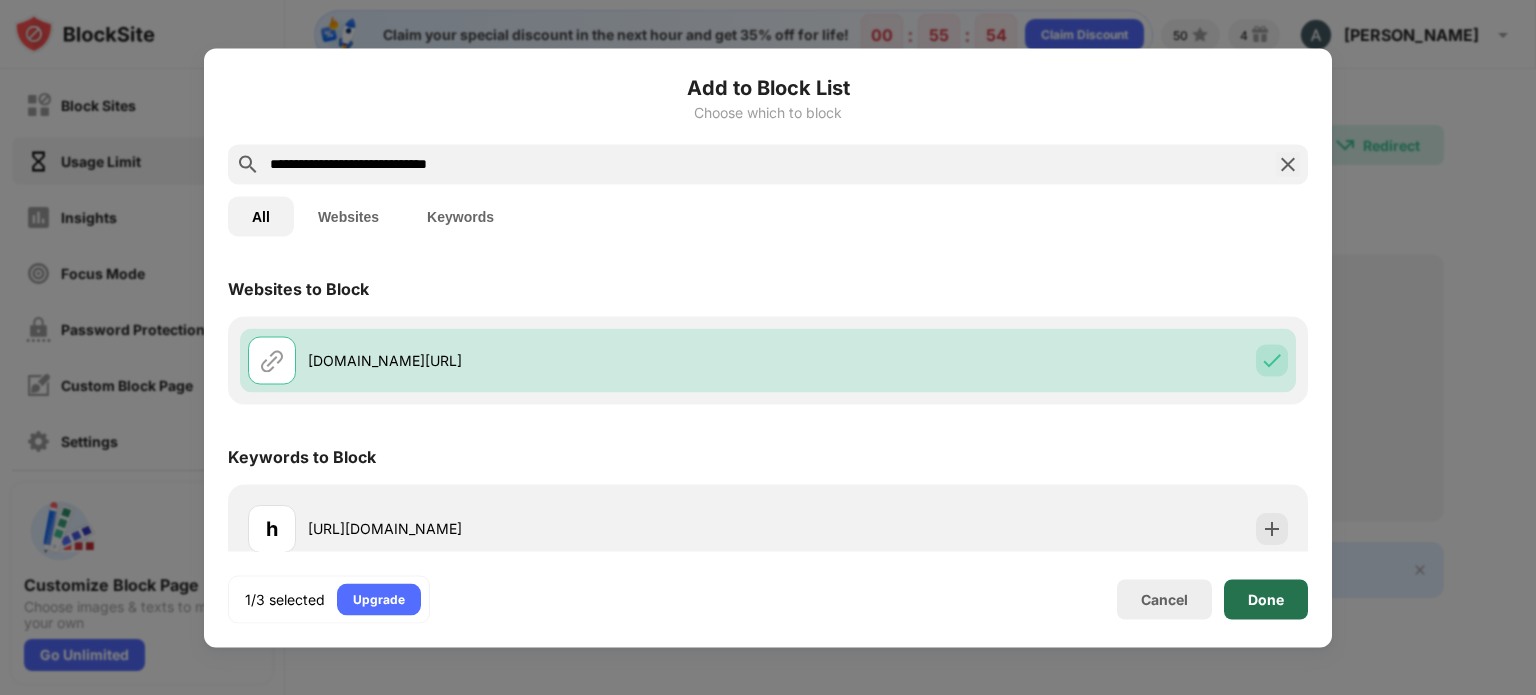 click on "Done" at bounding box center [1266, 599] 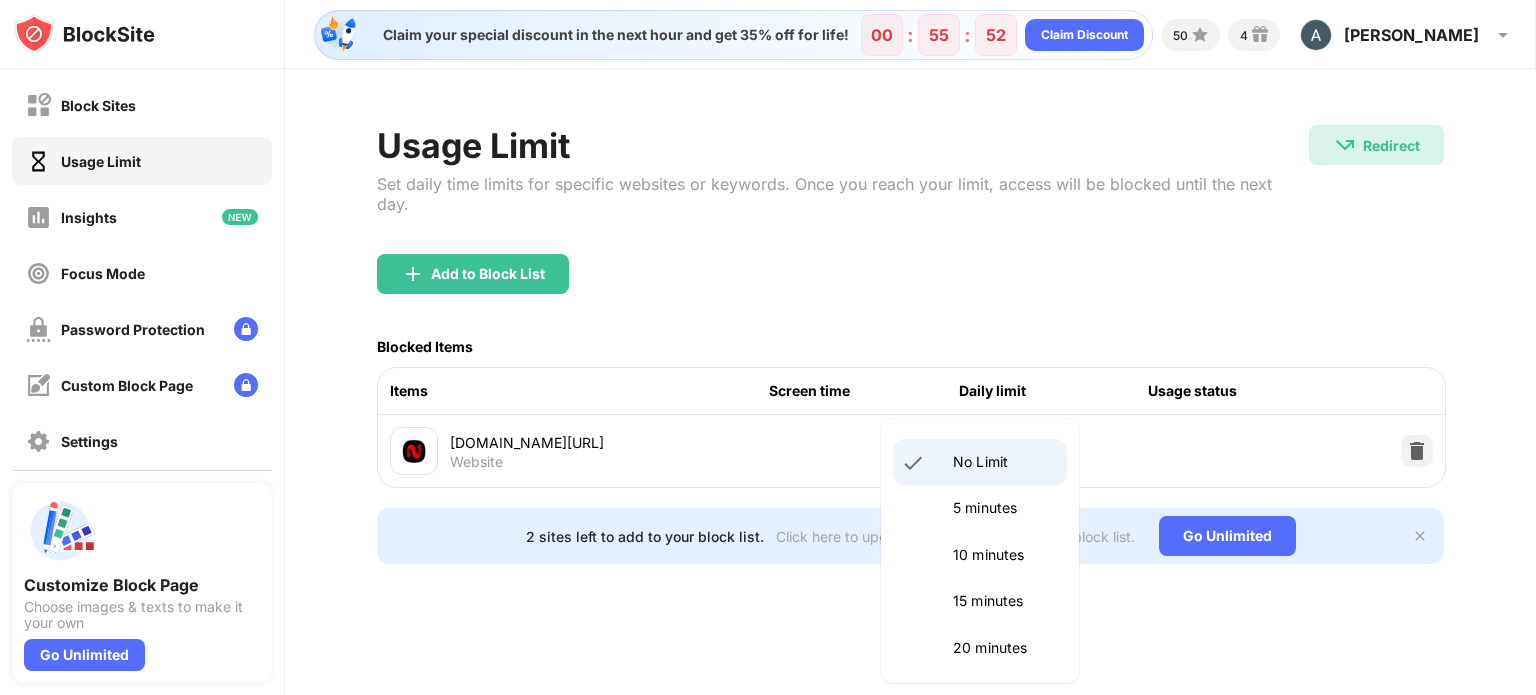click on "Block Sites Usage Limit Insights Focus Mode Password Protection Custom Block Page Settings About Blocking Sync with other devices Disabled Customize Block Page Choose images & texts to make it your own Go Unlimited Claim your special discount in the next hour and get 35% off for life! 00 : 55 : 52 Claim Discount 50 4 [PERSON_NAME] [PERSON_NAME] View Account Insights Premium Rewards Settings Support Log Out Usage Limit Set daily time limits for specific websites or keywords. Once you reach your limit, access will be blocked until the next day. Redirect Redirect to [DOMAIN_NAME][URL][DATE] Add to Block List Blocked Items Items Screen time Daily limit Usage status [DOMAIN_NAME][URL] Website No Limit ******** ​ 2 sites left to add to your block list. Click here to upgrade and enjoy an unlimited block list. Go Unlimited
No Limit 5 minutes 10 minutes 15 minutes 20 minutes 25 minutes" at bounding box center (768, 347) 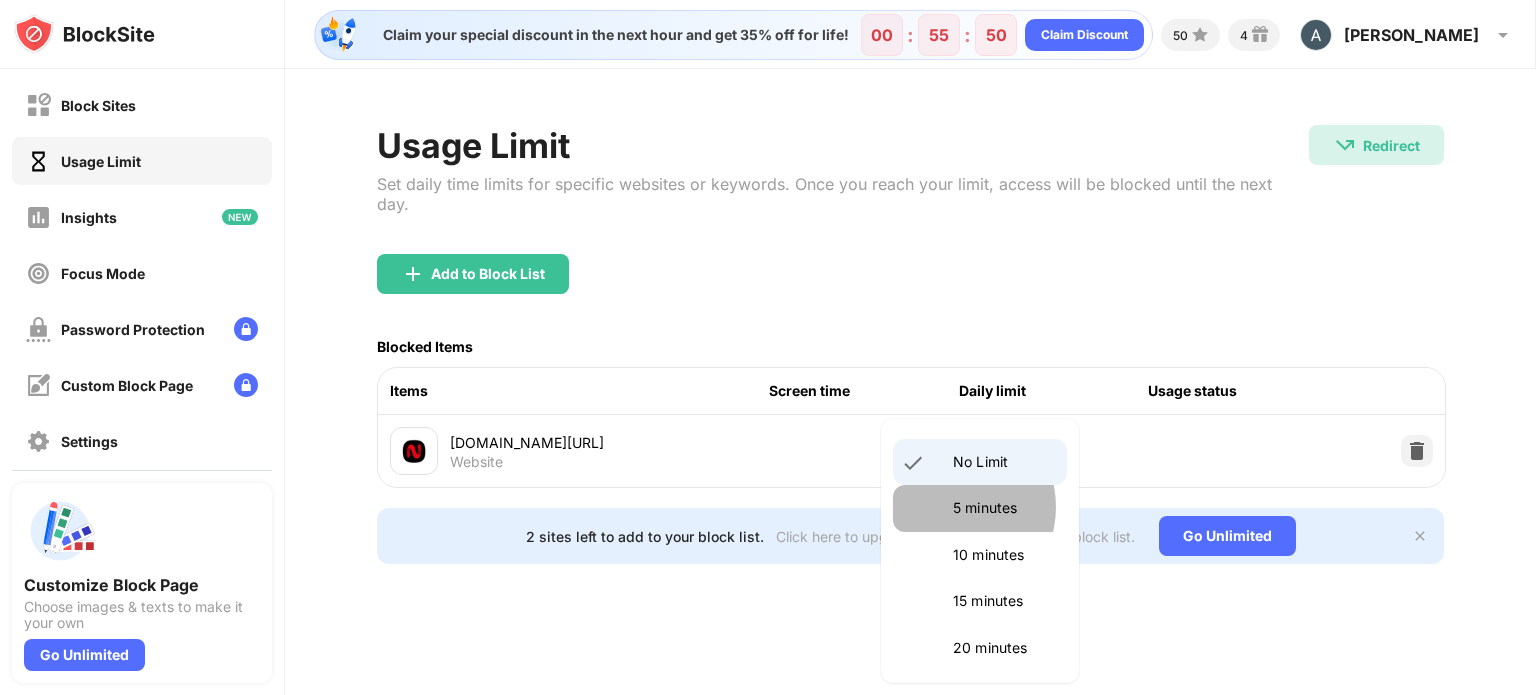 click on "5 minutes" at bounding box center [980, 508] 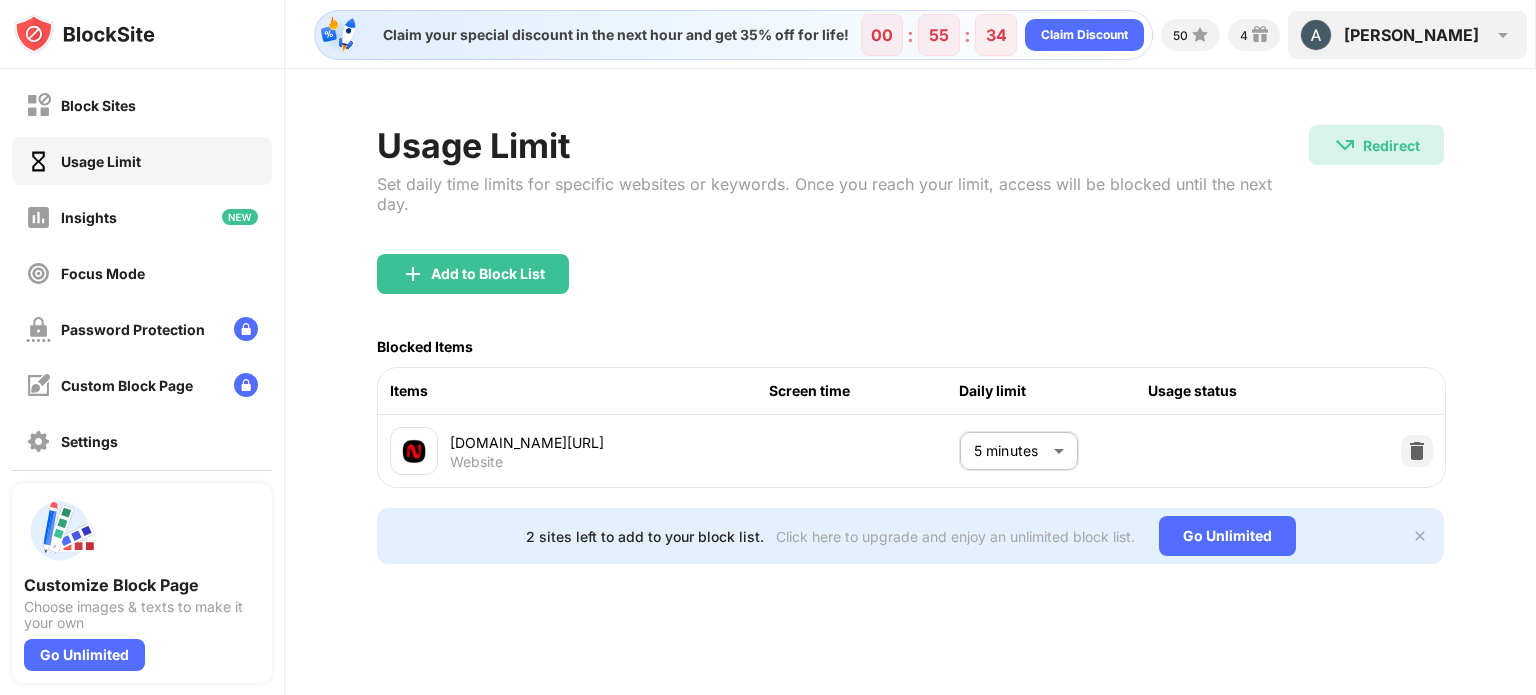 click on "[PERSON_NAME] [PERSON_NAME] View Account Insights Premium Rewards Settings Support Log Out" at bounding box center [1407, 35] 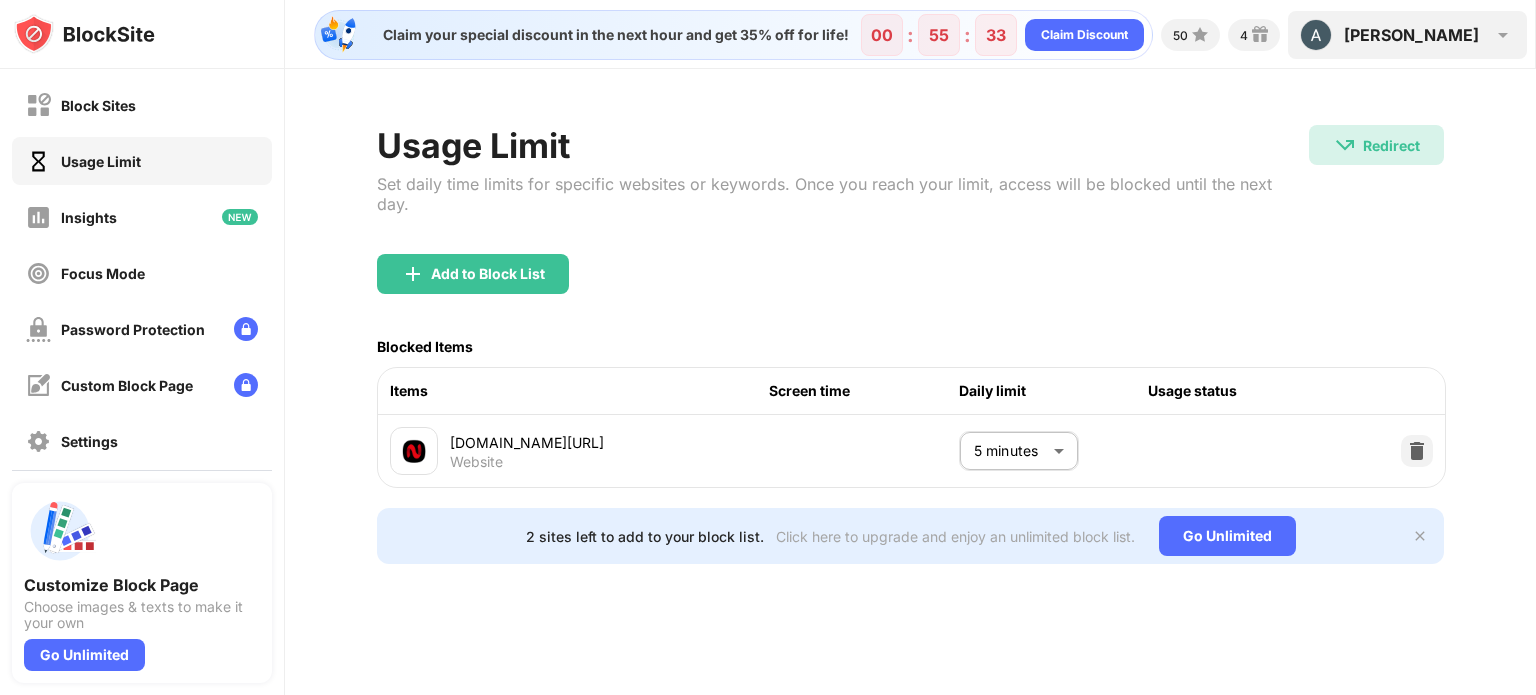 click on "[PERSON_NAME] [PERSON_NAME] View Account Insights Premium Rewards Settings Support Log Out" at bounding box center [1407, 35] 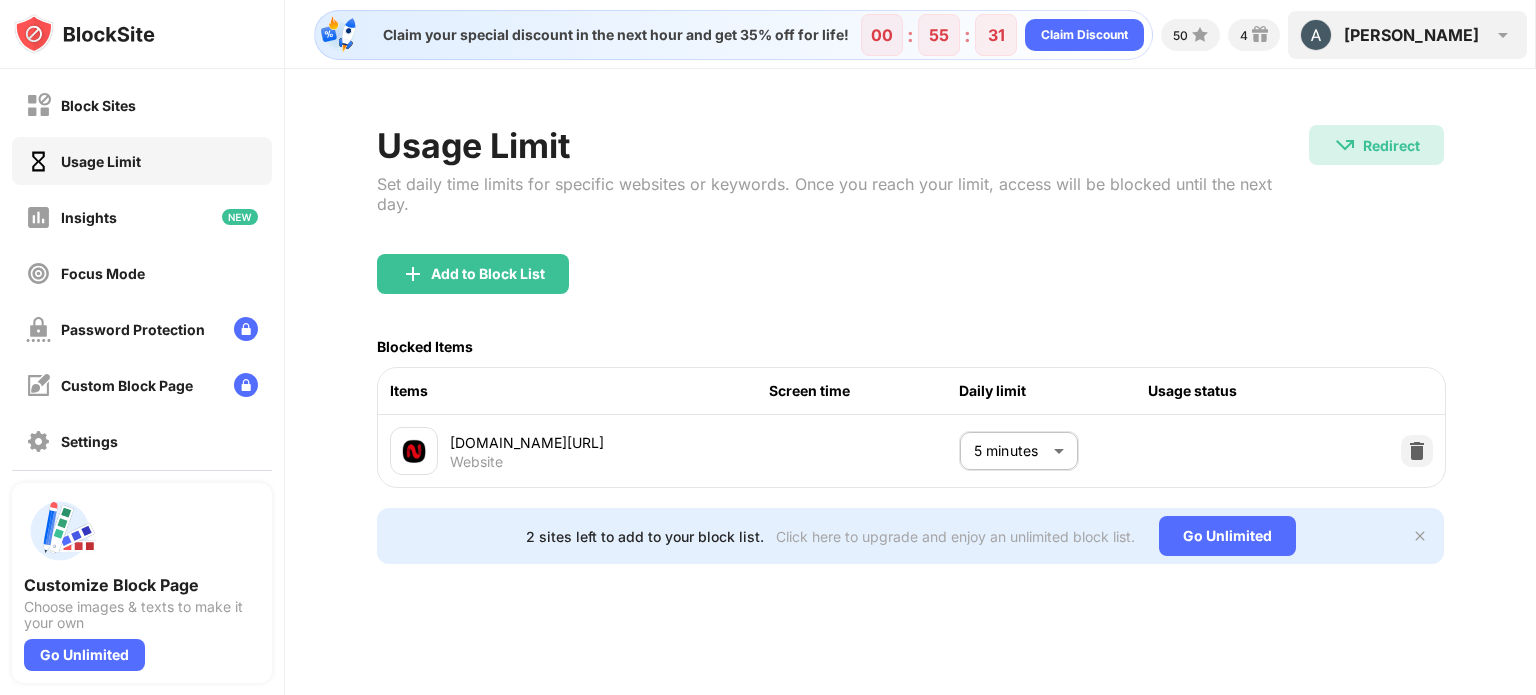 click on "[PERSON_NAME] [PERSON_NAME] View Account Insights Premium Rewards Settings Support Log Out" at bounding box center [1407, 35] 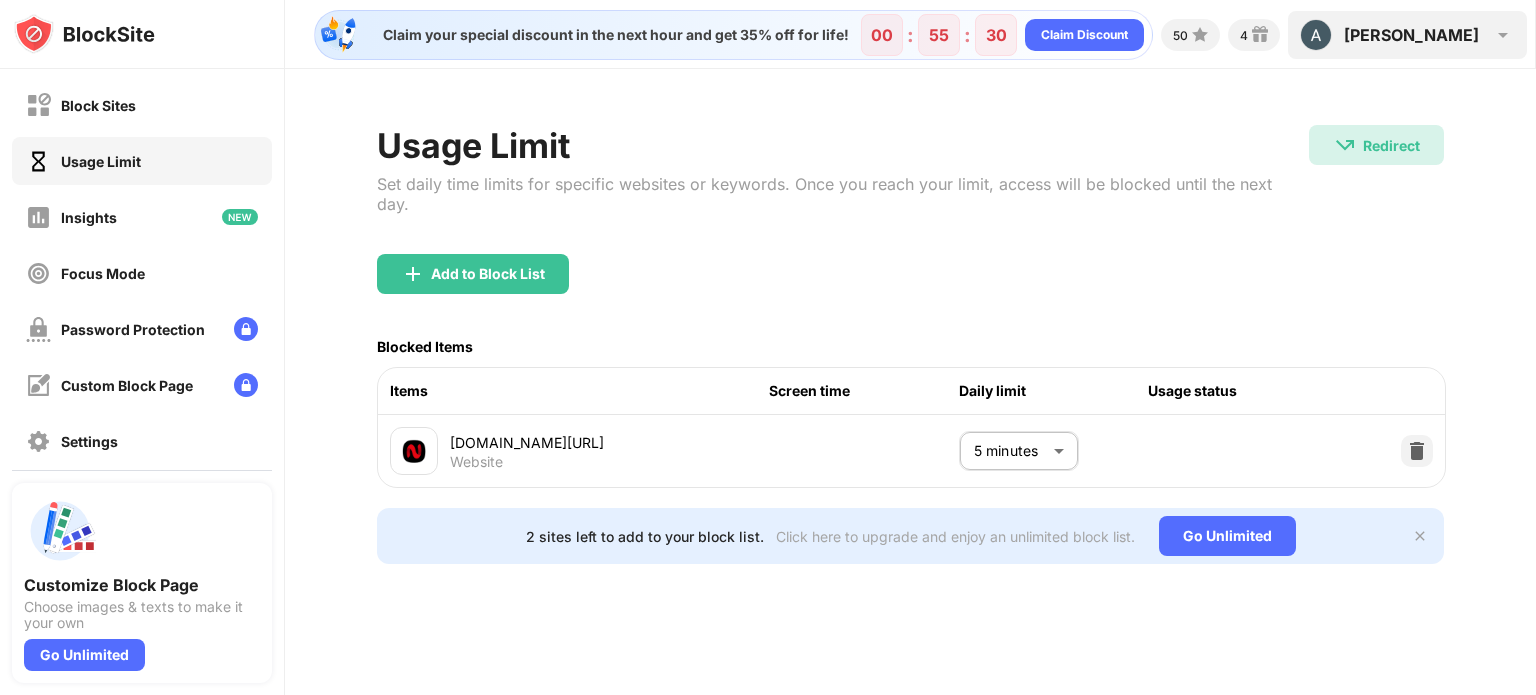 click on "[PERSON_NAME] [PERSON_NAME] View Account Insights Premium Rewards Settings Support Log Out" at bounding box center (1407, 35) 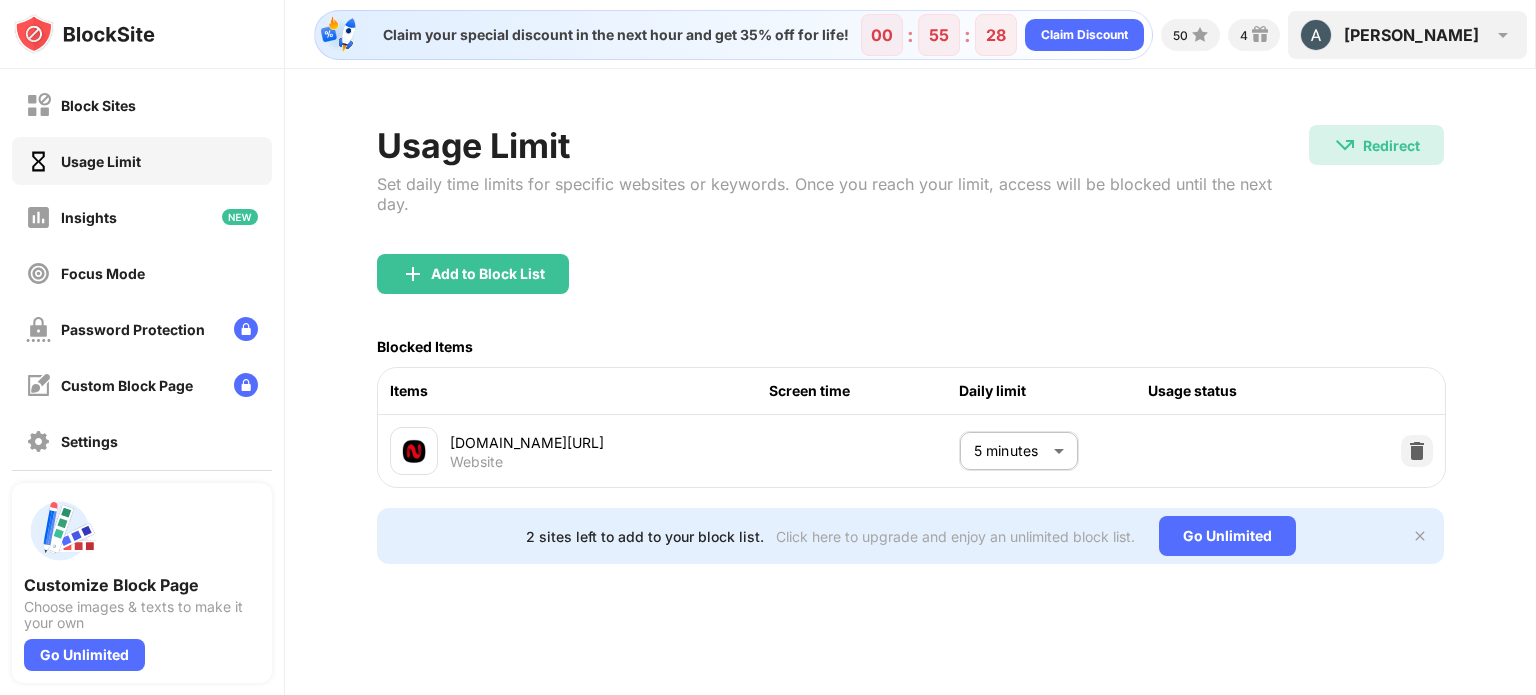 click at bounding box center [1503, 35] 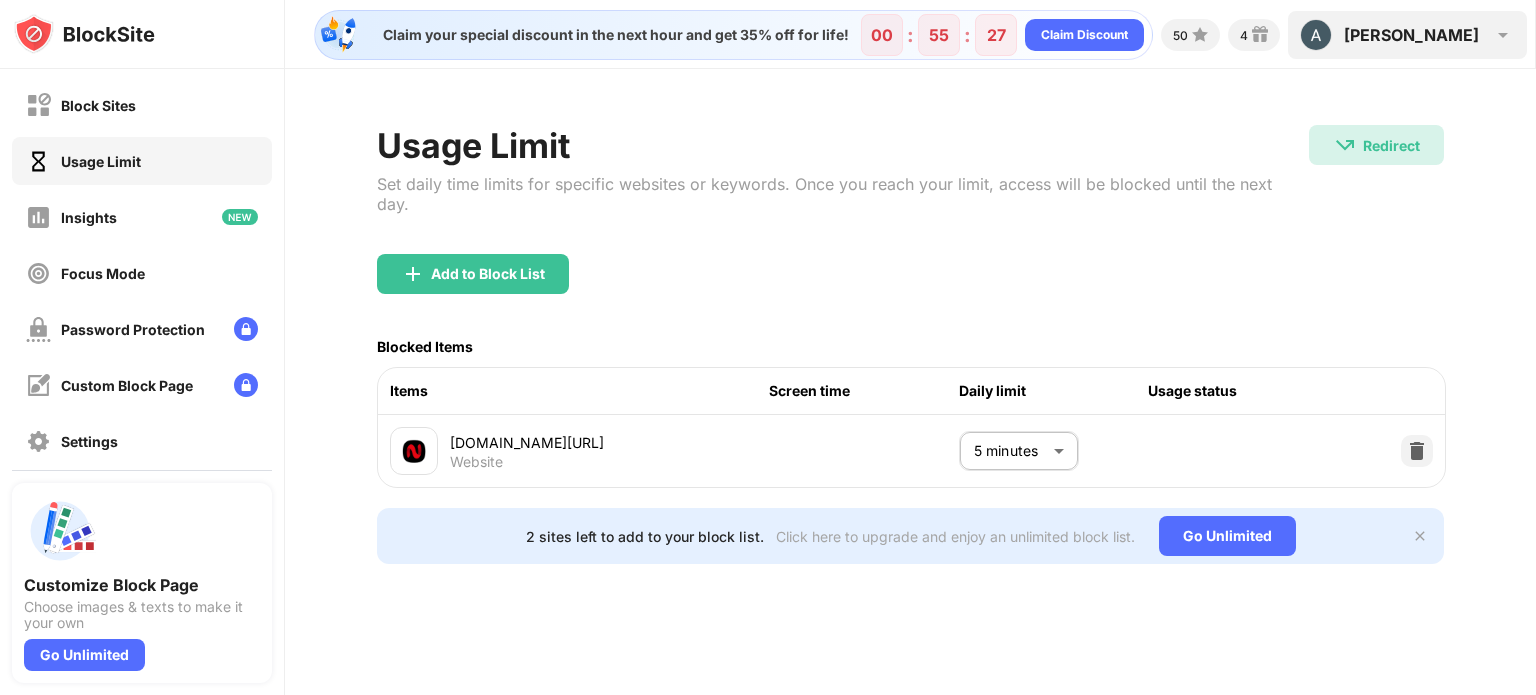 click at bounding box center [1503, 35] 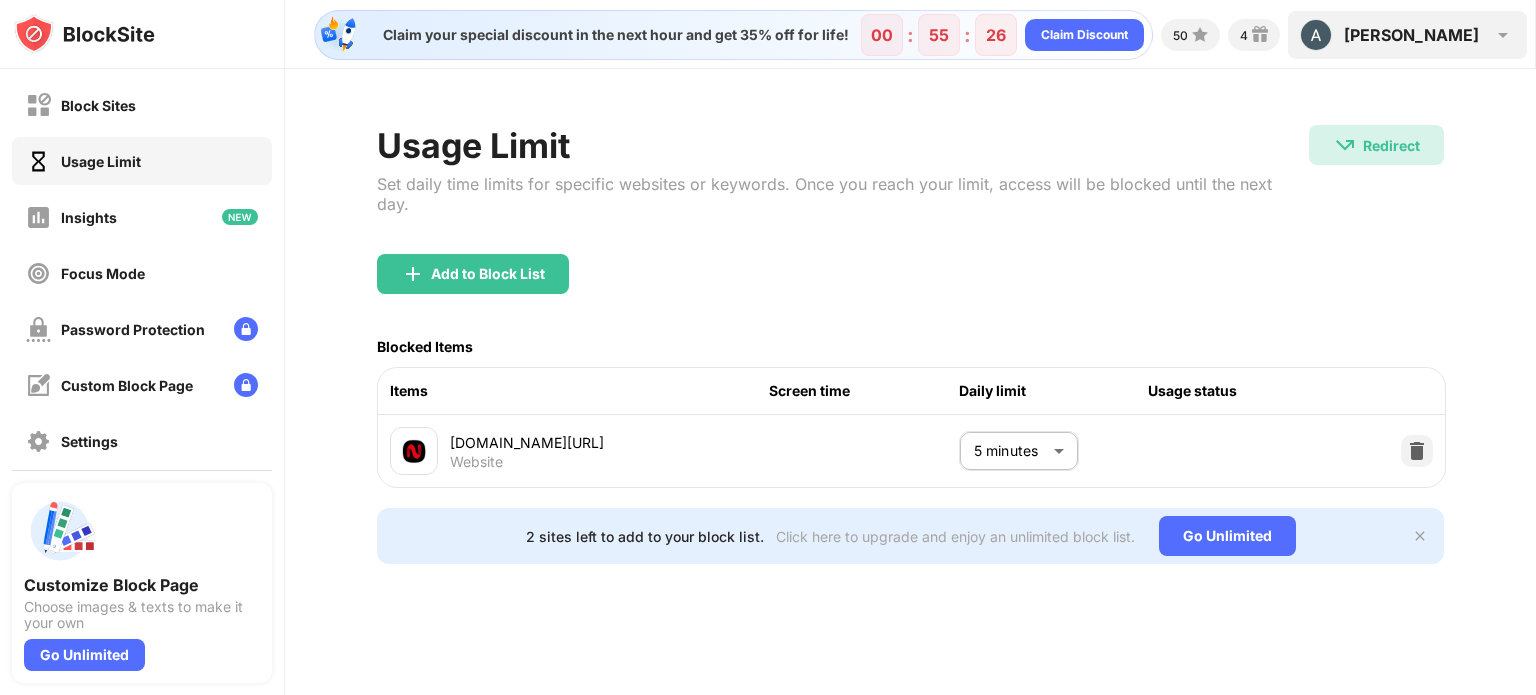 click at bounding box center (1503, 35) 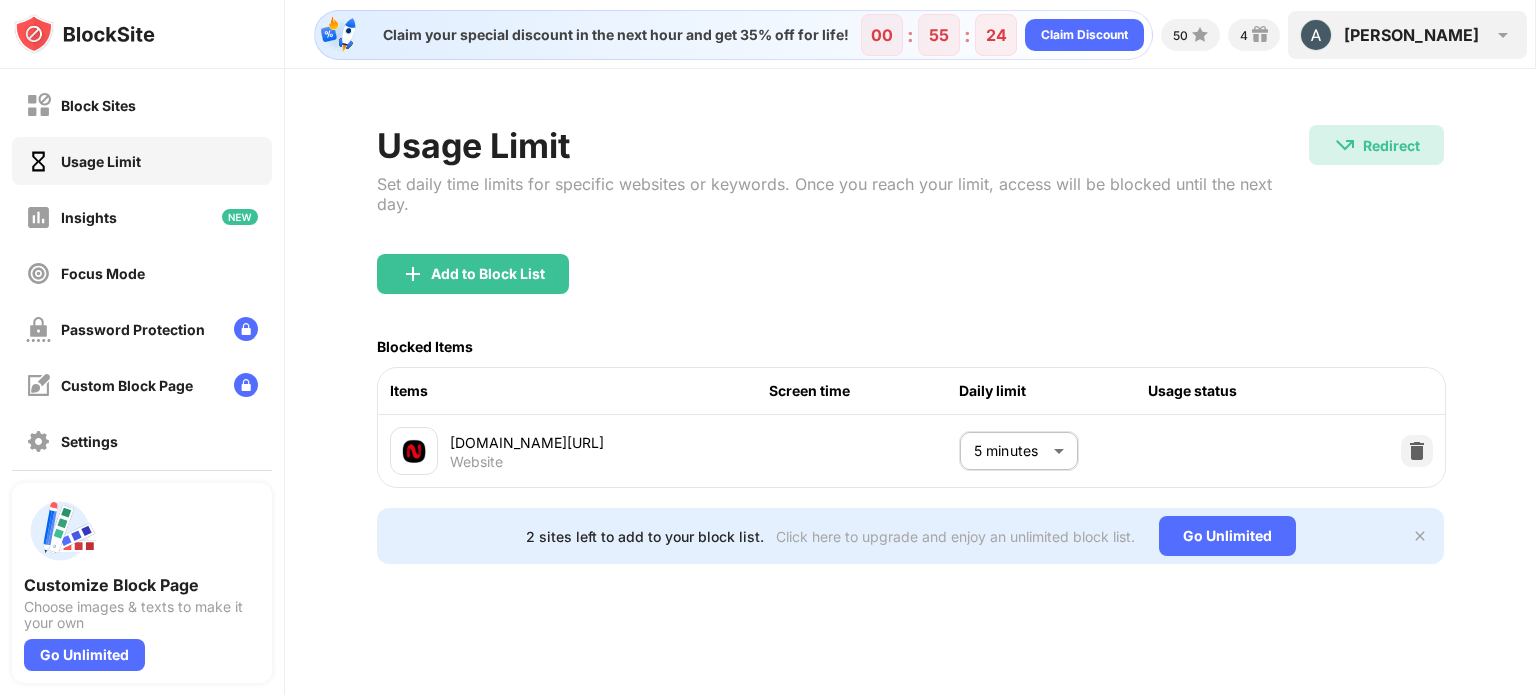 click at bounding box center [1316, 35] 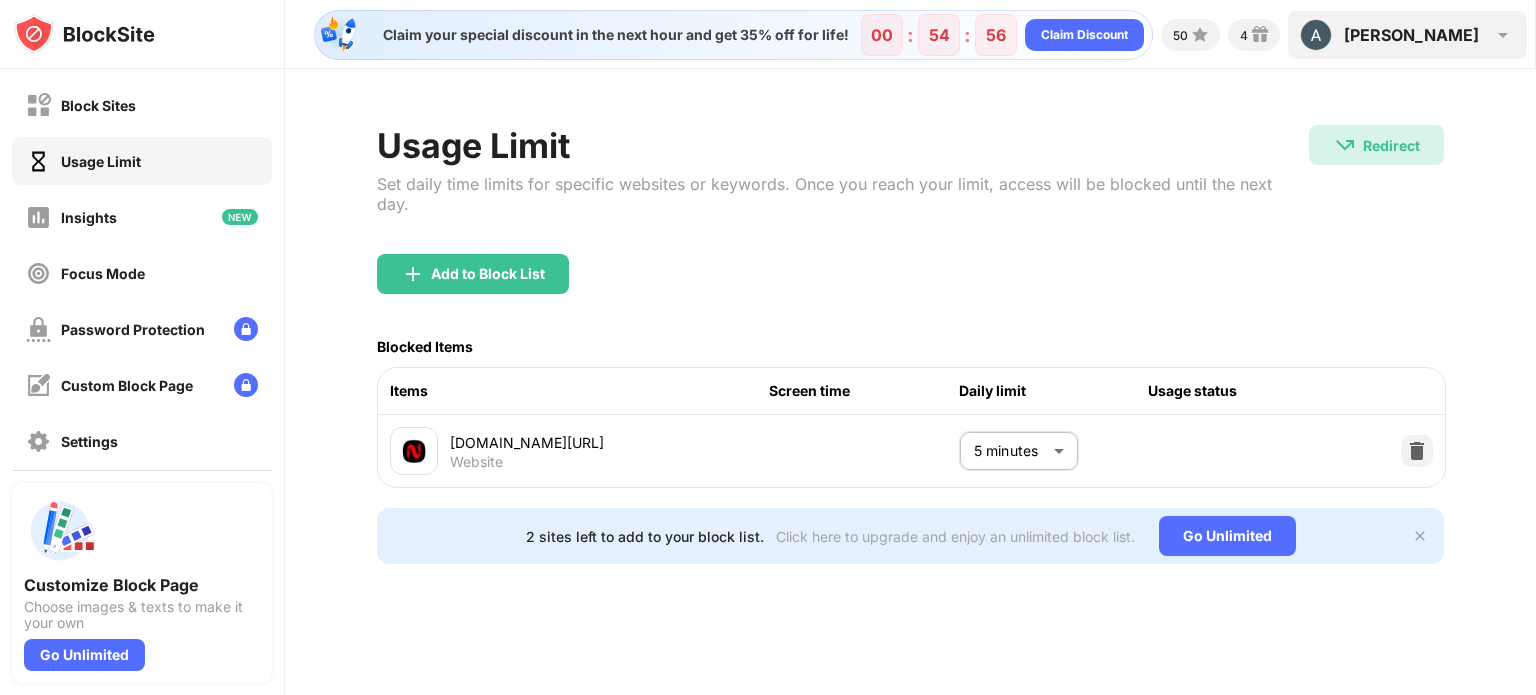click on "[PERSON_NAME]" at bounding box center (1411, 35) 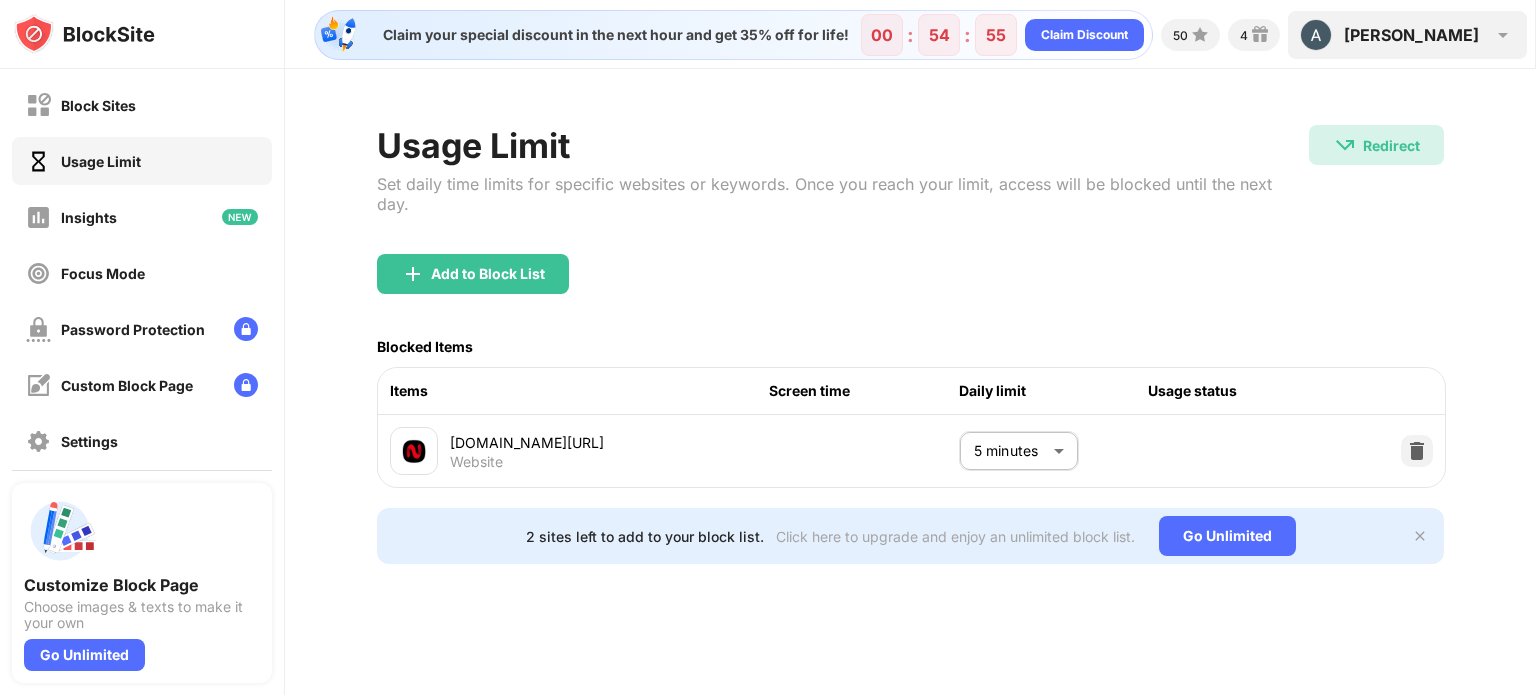 click on "[PERSON_NAME]" at bounding box center (1411, 35) 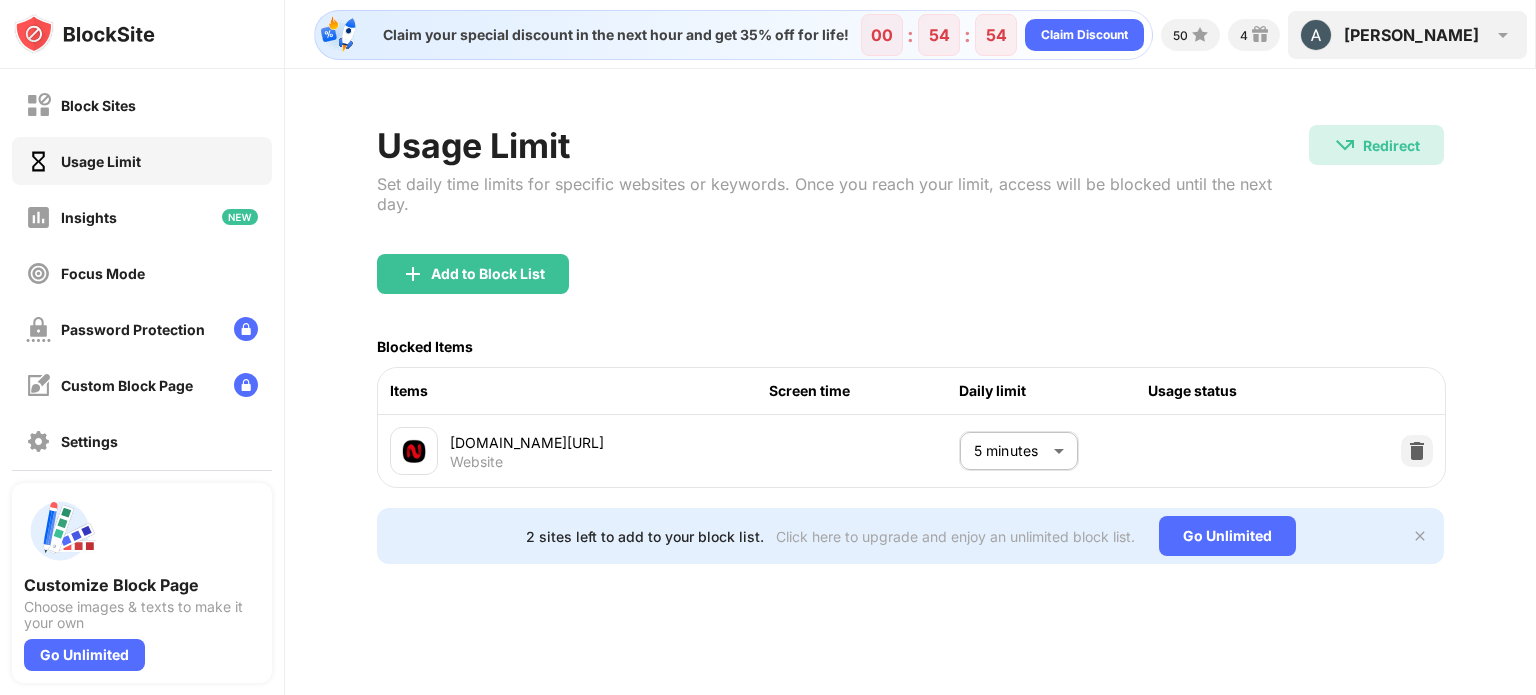 click on "[PERSON_NAME]" at bounding box center (1411, 35) 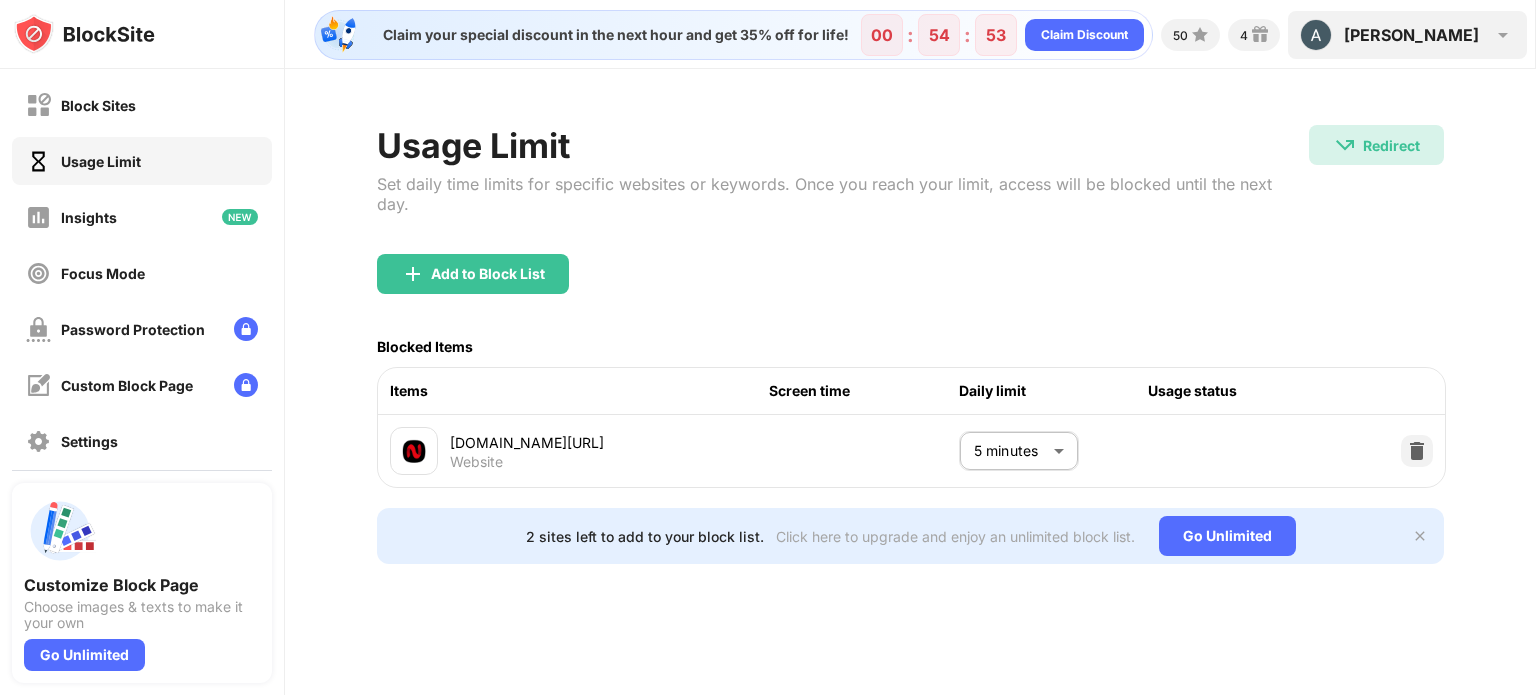 click at bounding box center (1503, 35) 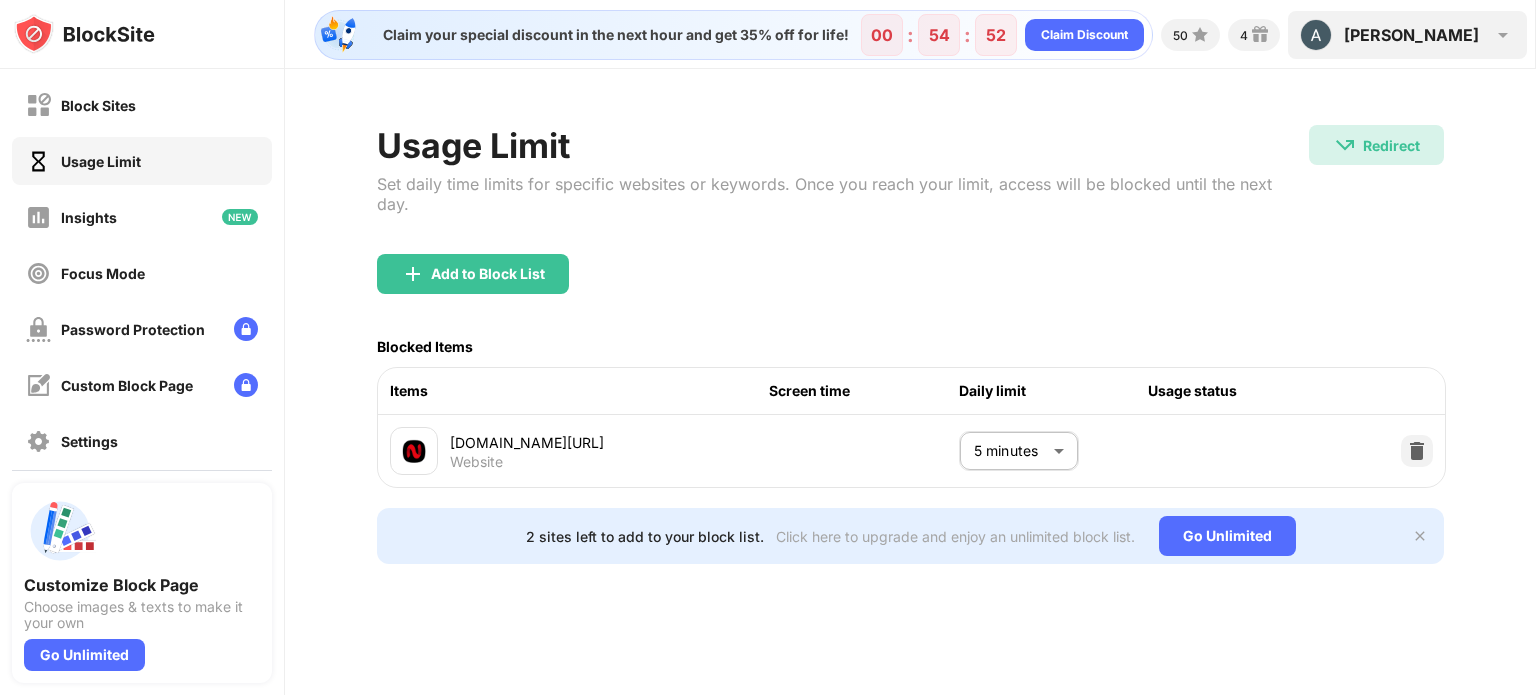 click at bounding box center [1503, 35] 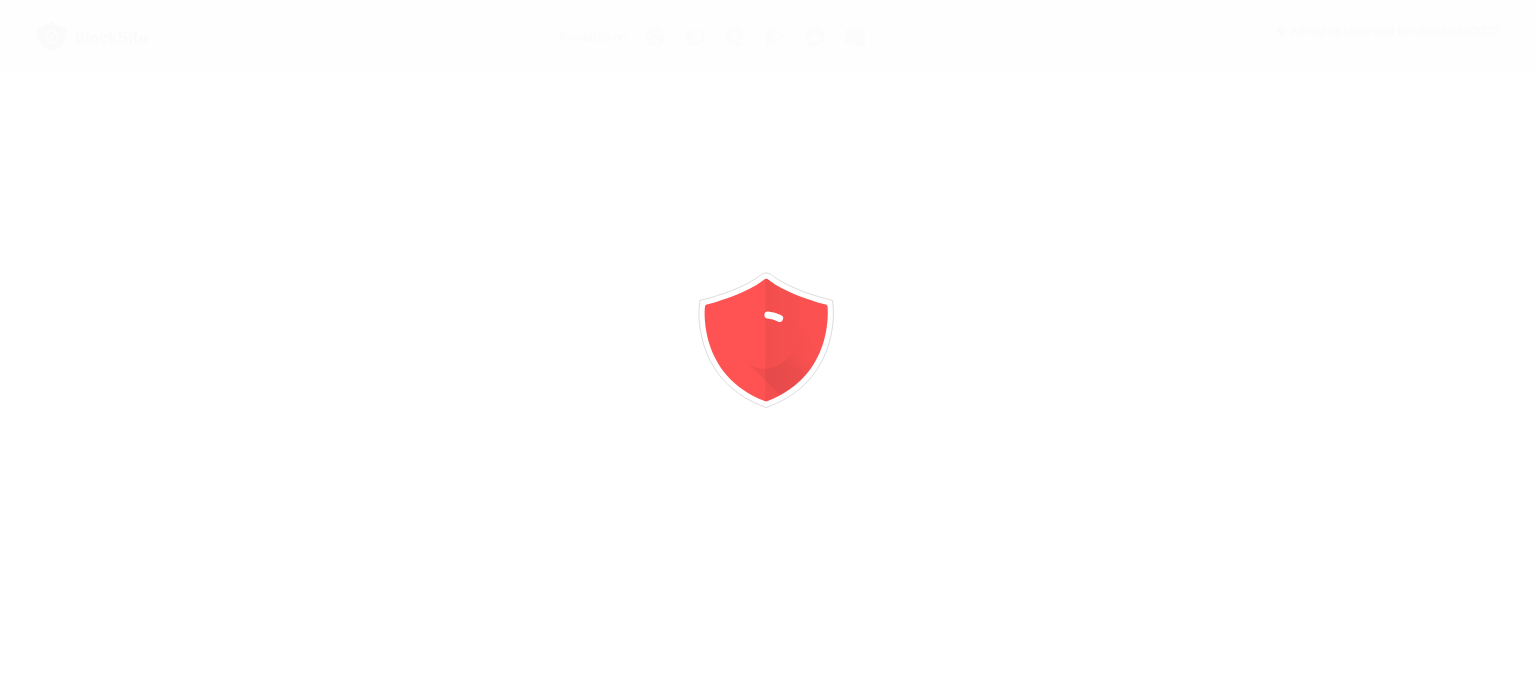 scroll, scrollTop: 0, scrollLeft: 0, axis: both 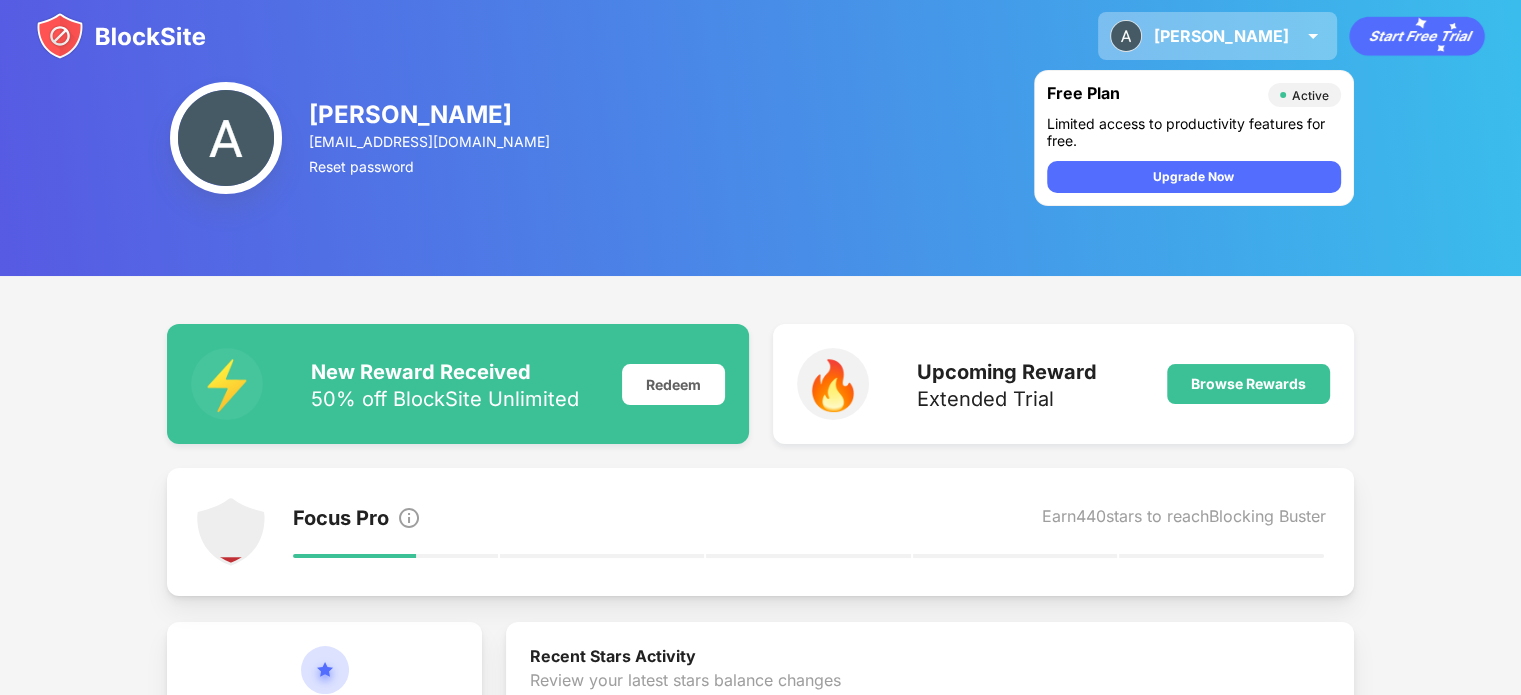 click on "[PERSON_NAME]" at bounding box center [1221, 36] 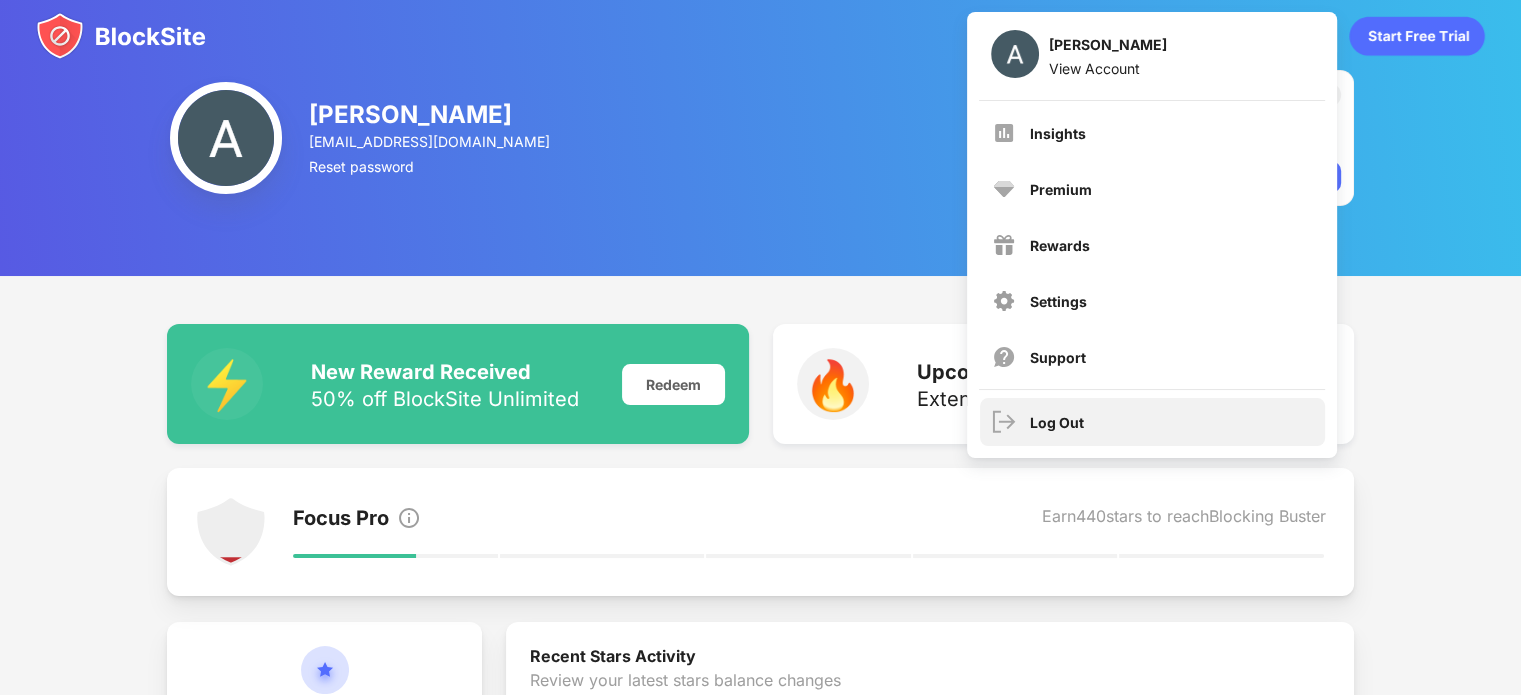 click on "Log Out" at bounding box center [1057, 422] 